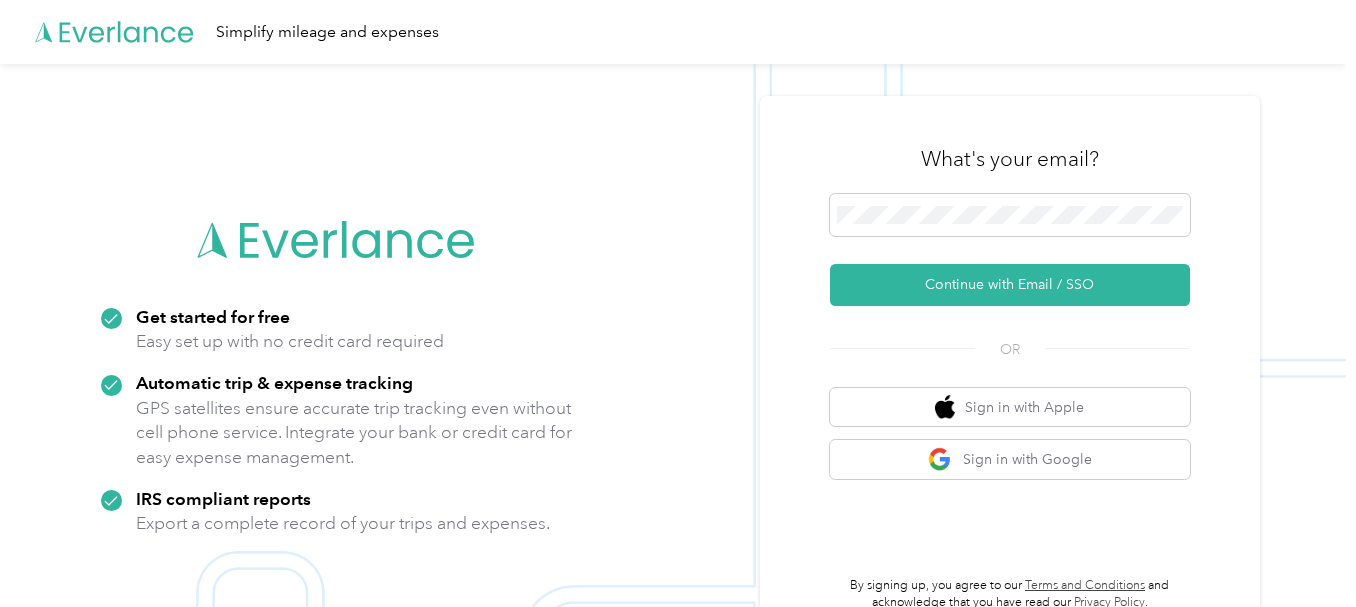 scroll, scrollTop: 0, scrollLeft: 0, axis: both 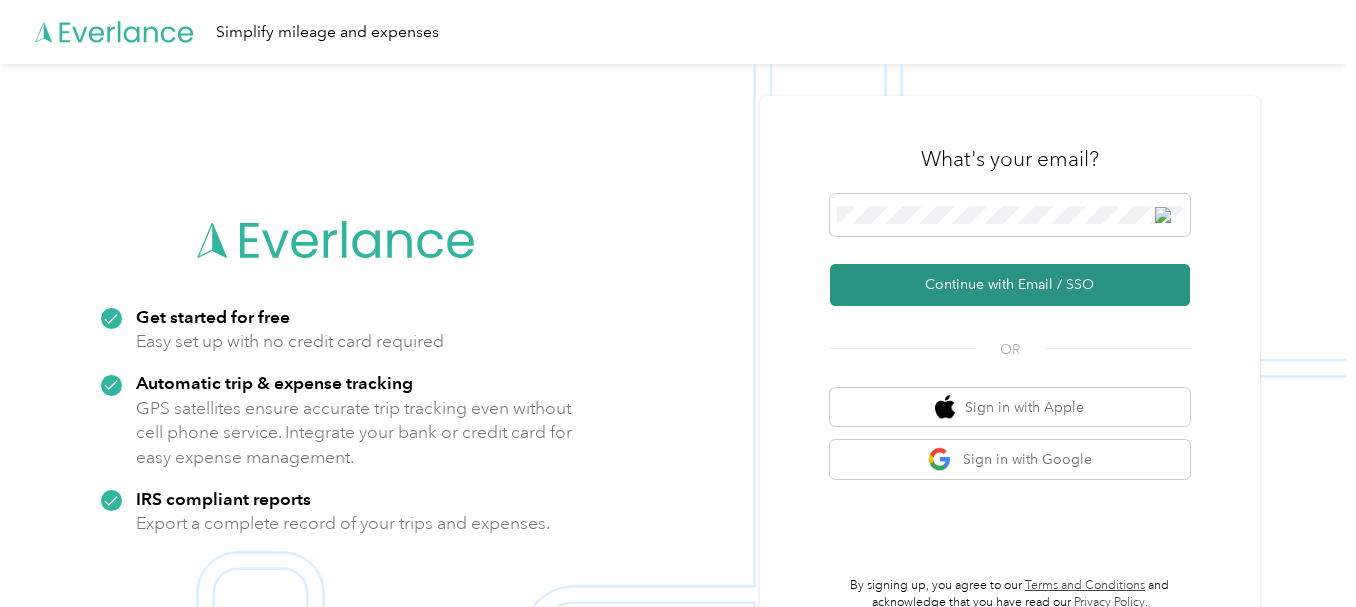 click on "Continue with Email / SSO" at bounding box center [1010, 285] 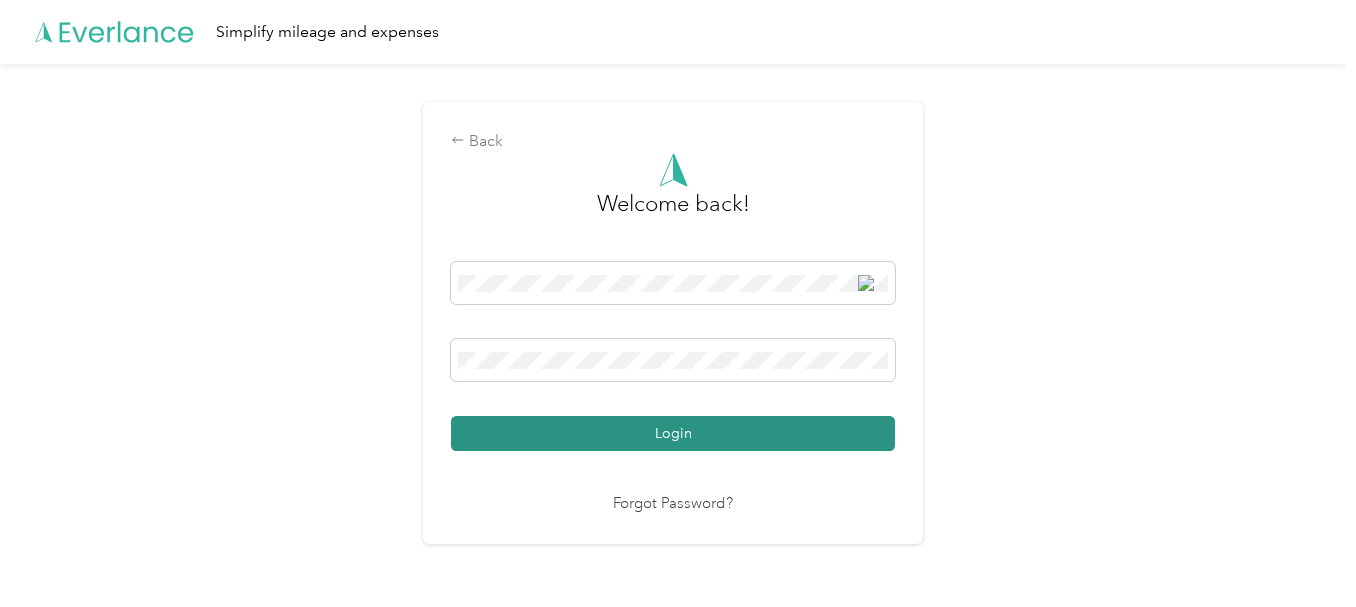 click on "Login" at bounding box center [673, 433] 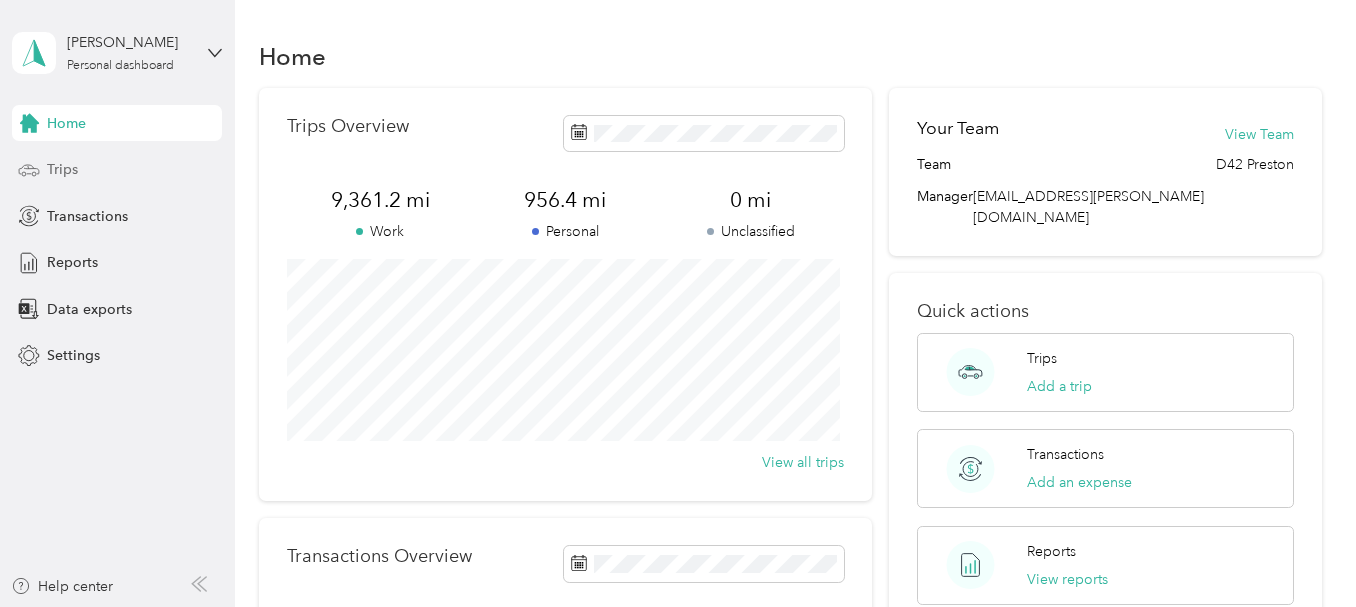 click on "Trips" at bounding box center [62, 169] 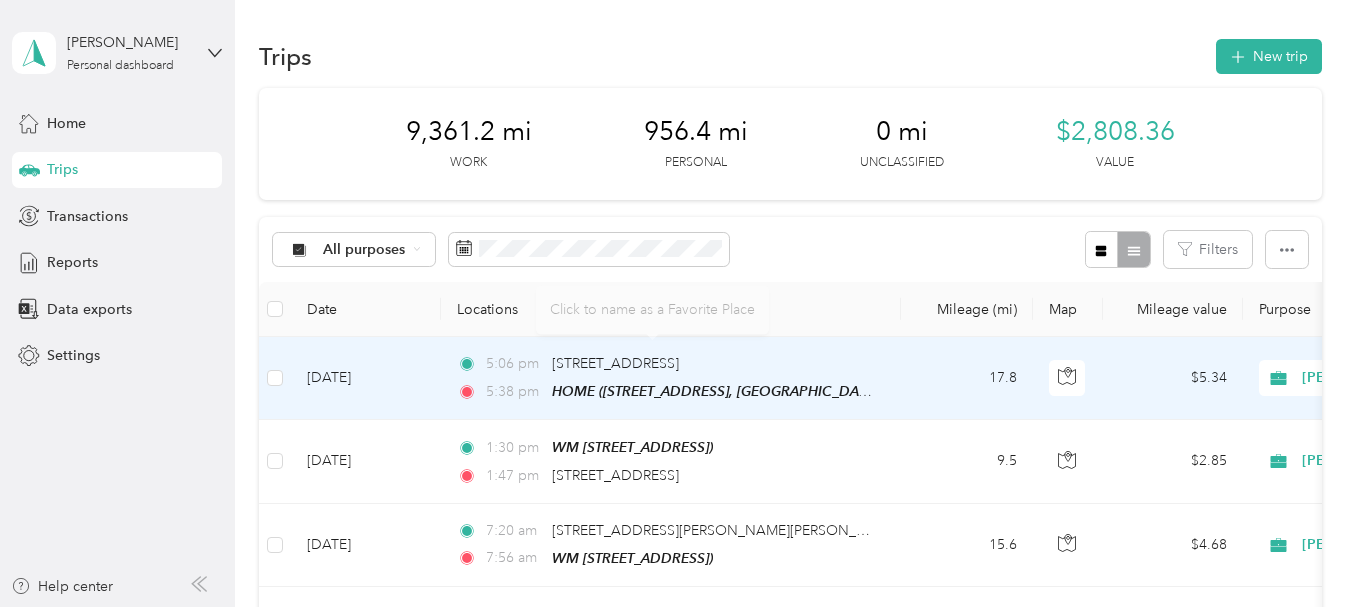 scroll, scrollTop: 300, scrollLeft: 0, axis: vertical 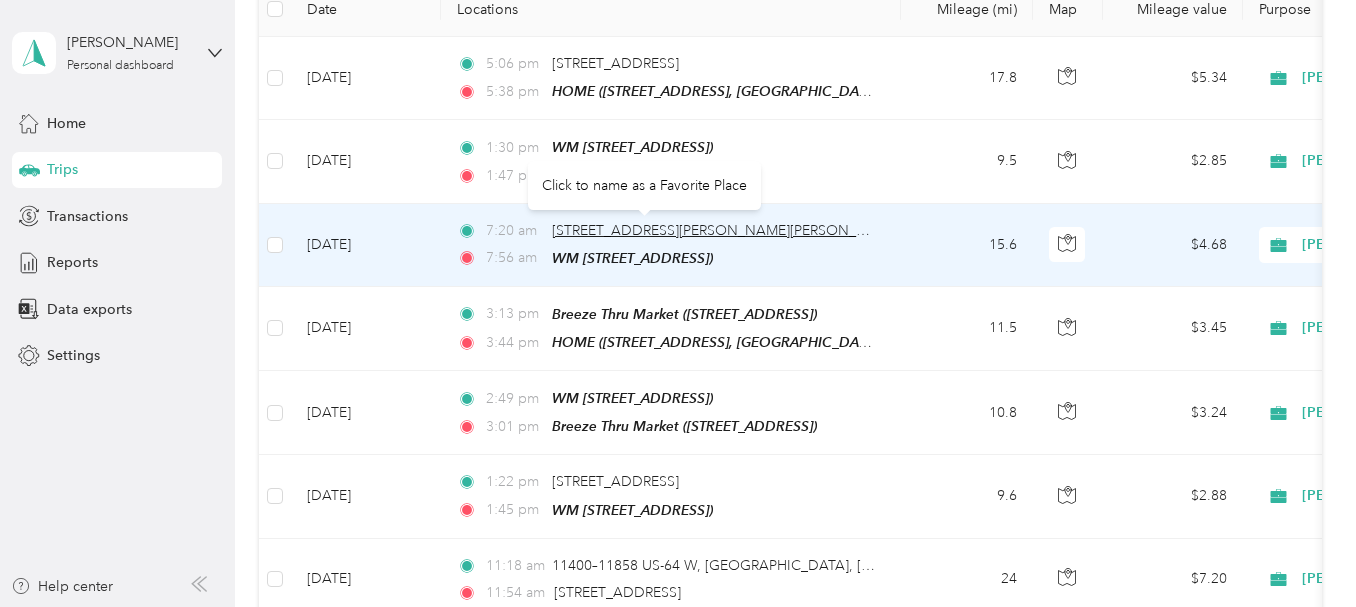 click on "[STREET_ADDRESS][PERSON_NAME][PERSON_NAME][PERSON_NAME]" at bounding box center (782, 230) 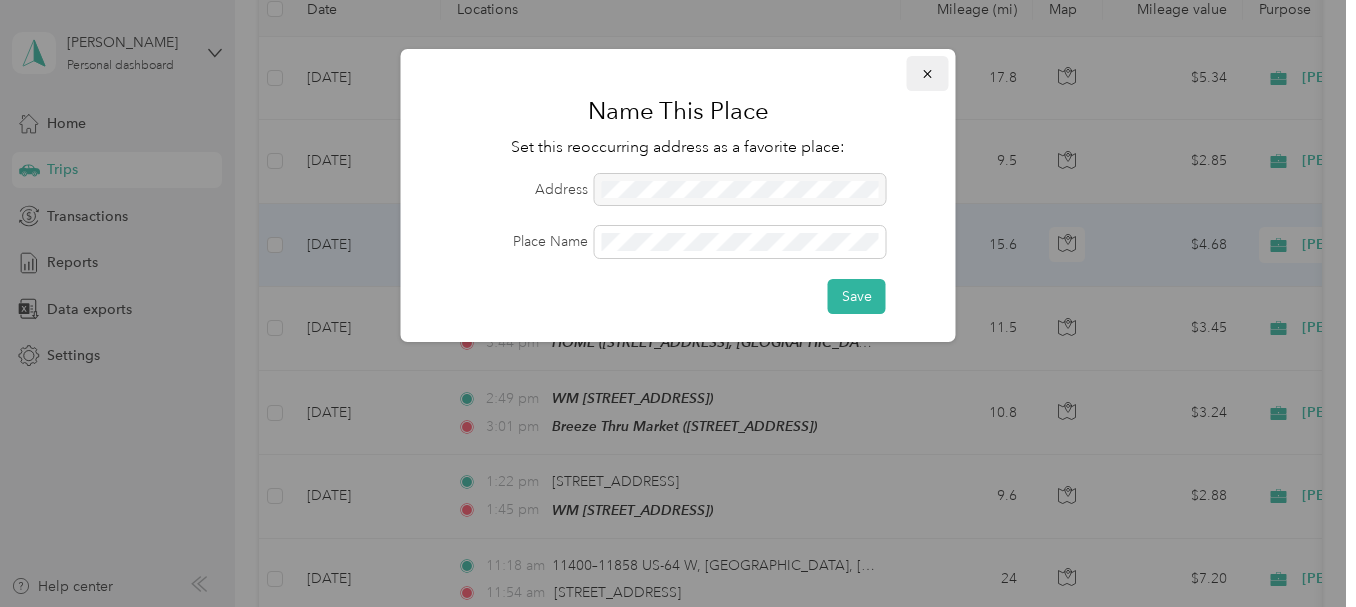 click 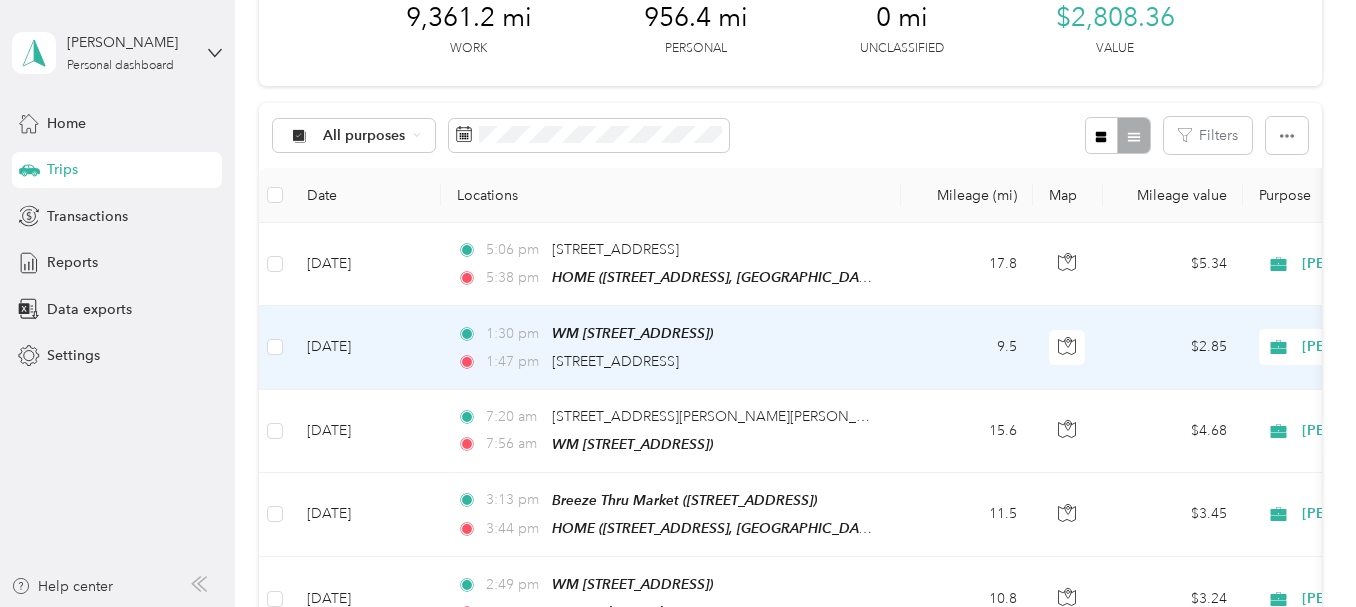 scroll, scrollTop: 0, scrollLeft: 0, axis: both 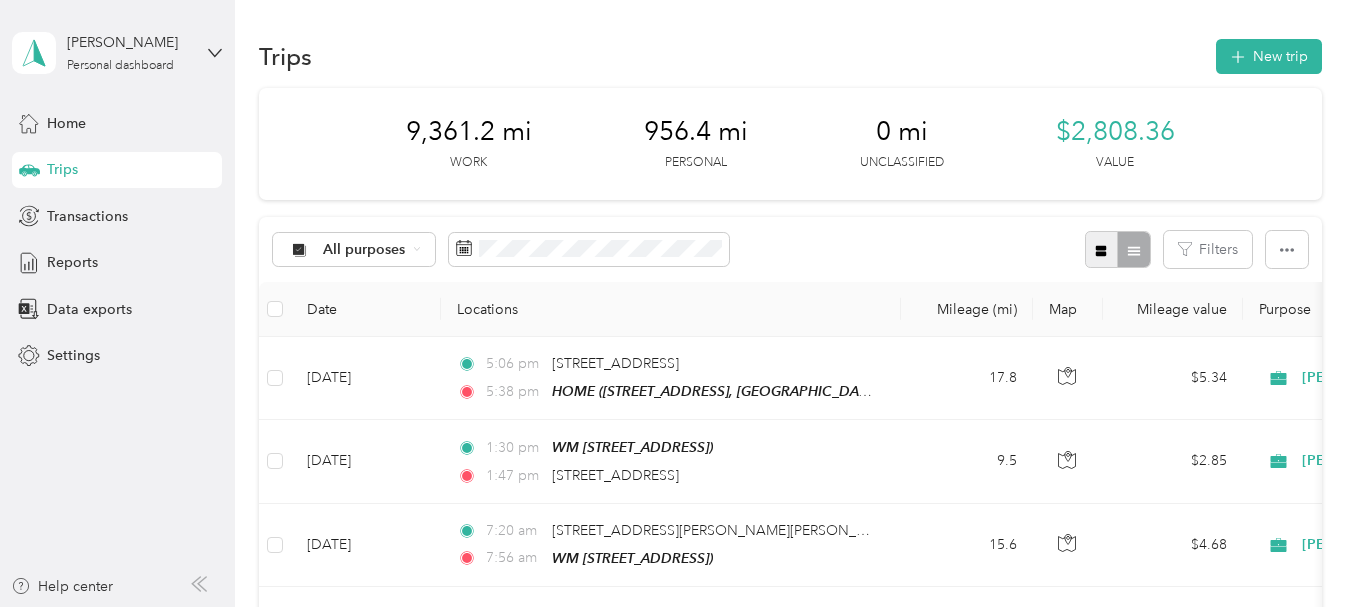 click 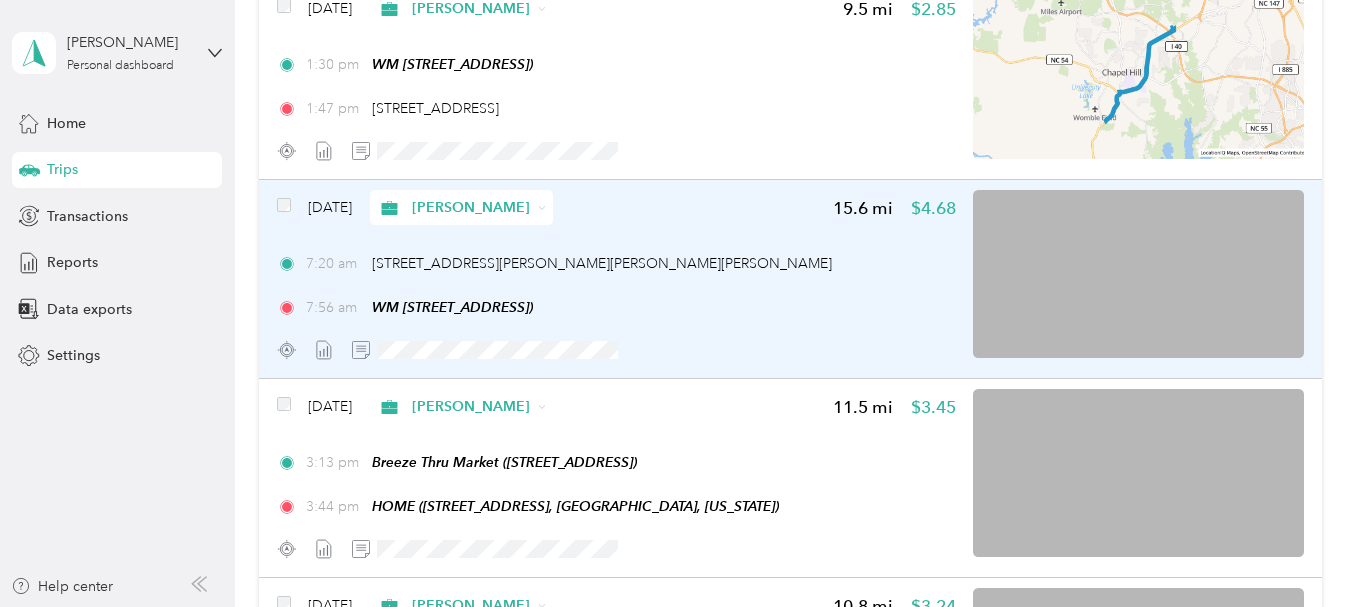 scroll, scrollTop: 500, scrollLeft: 0, axis: vertical 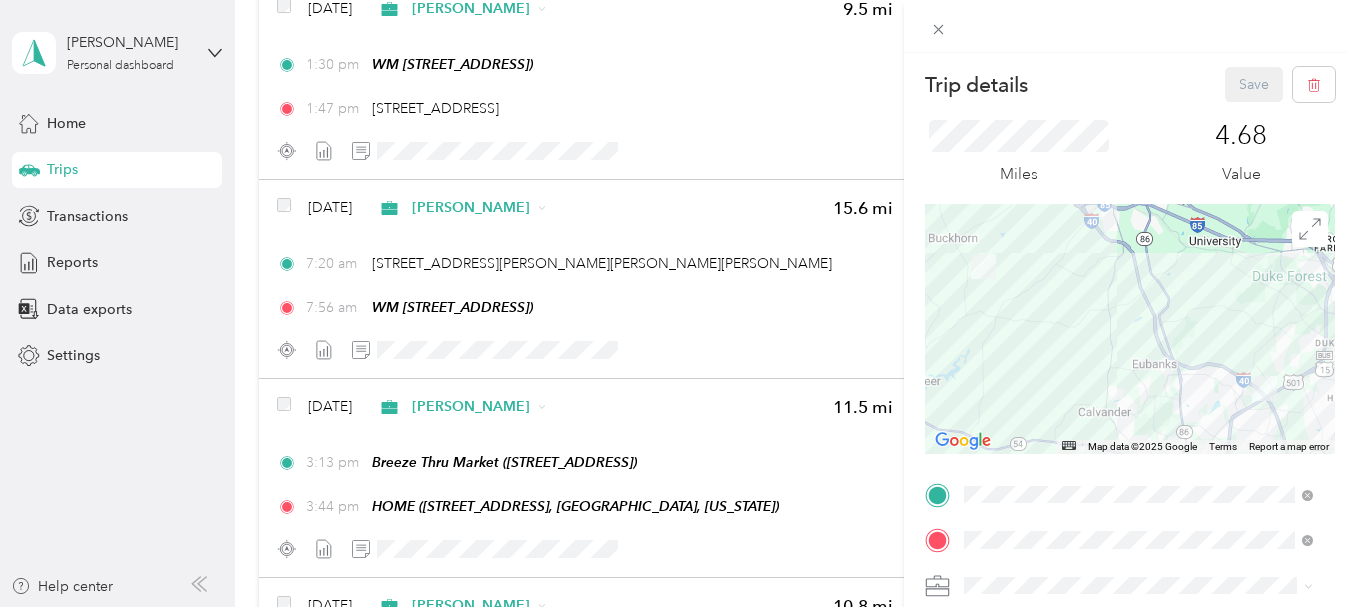 click on "HOME [STREET_ADDRESS][GEOGRAPHIC_DATA], [US_STATE], [GEOGRAPHIC_DATA]" at bounding box center [1154, 280] 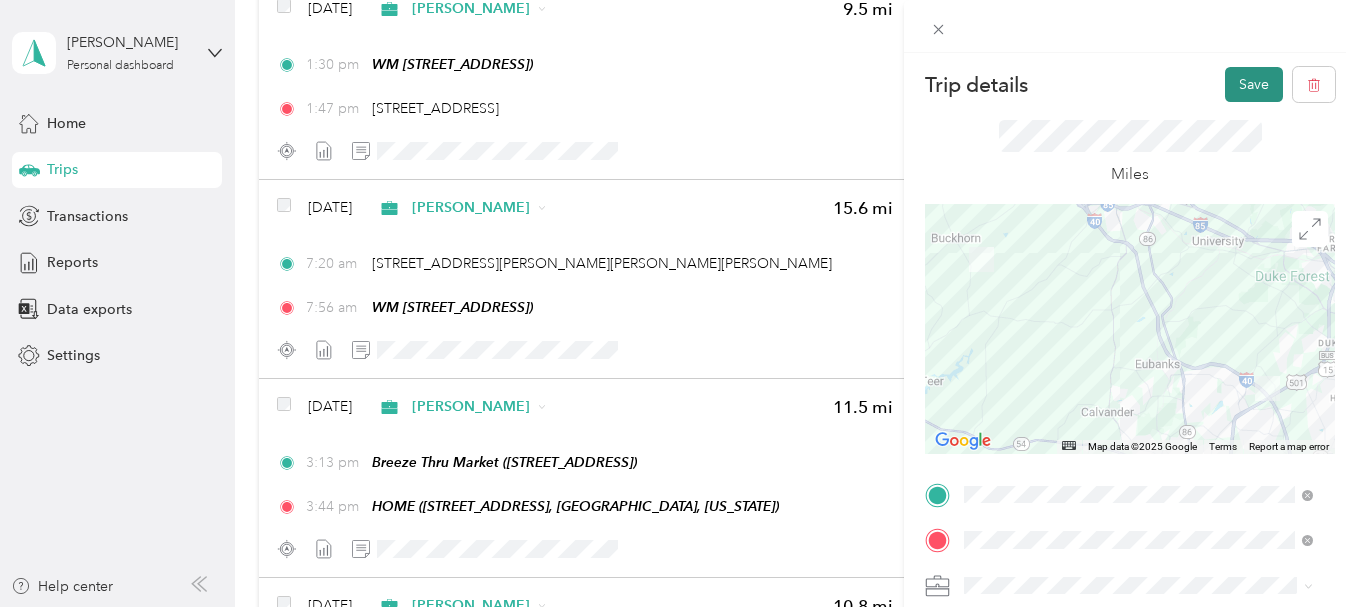 click on "Save" at bounding box center [1254, 84] 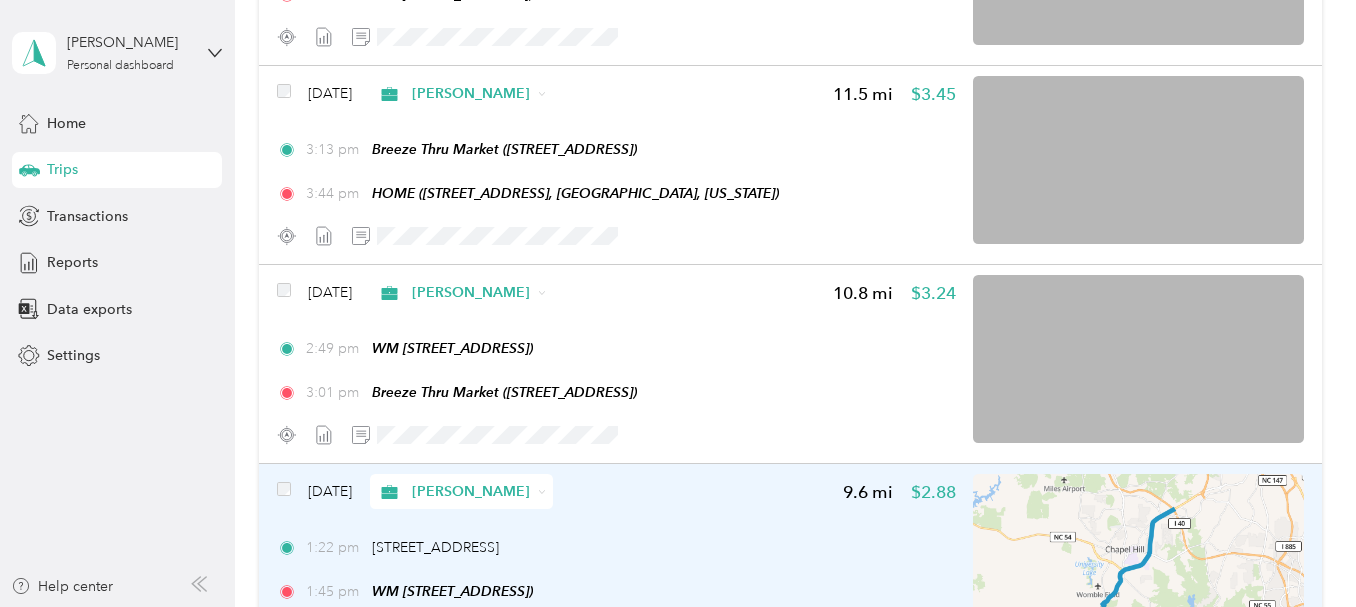 scroll, scrollTop: 800, scrollLeft: 0, axis: vertical 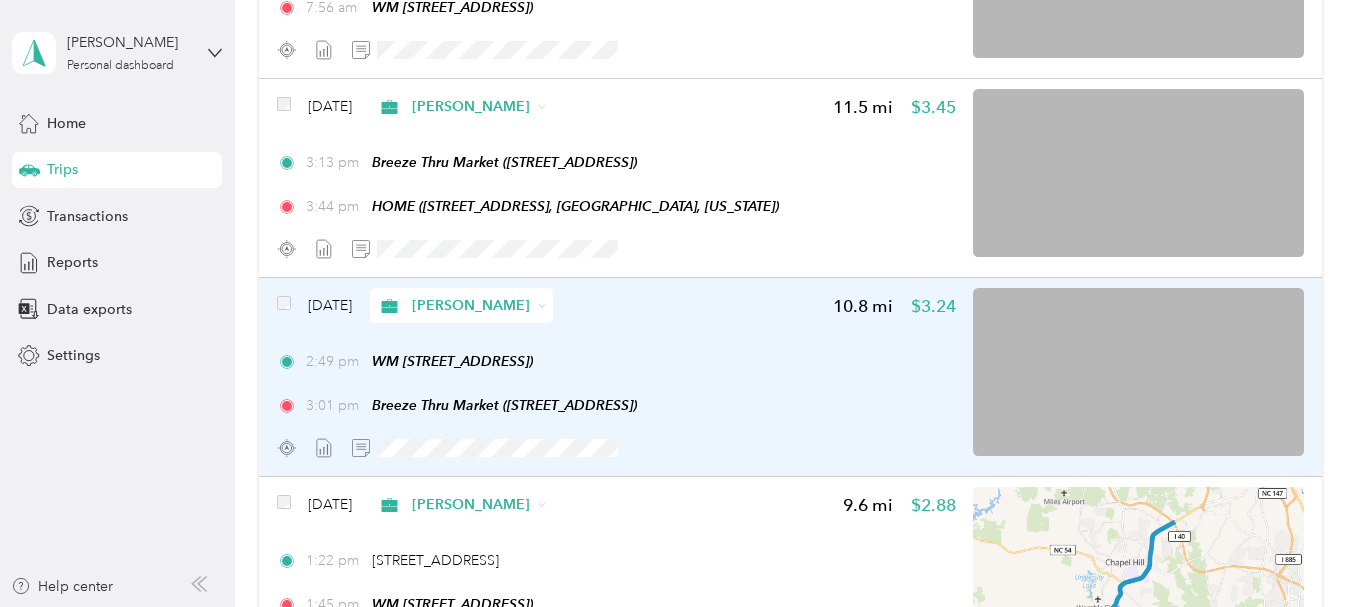 click at bounding box center [1138, 372] 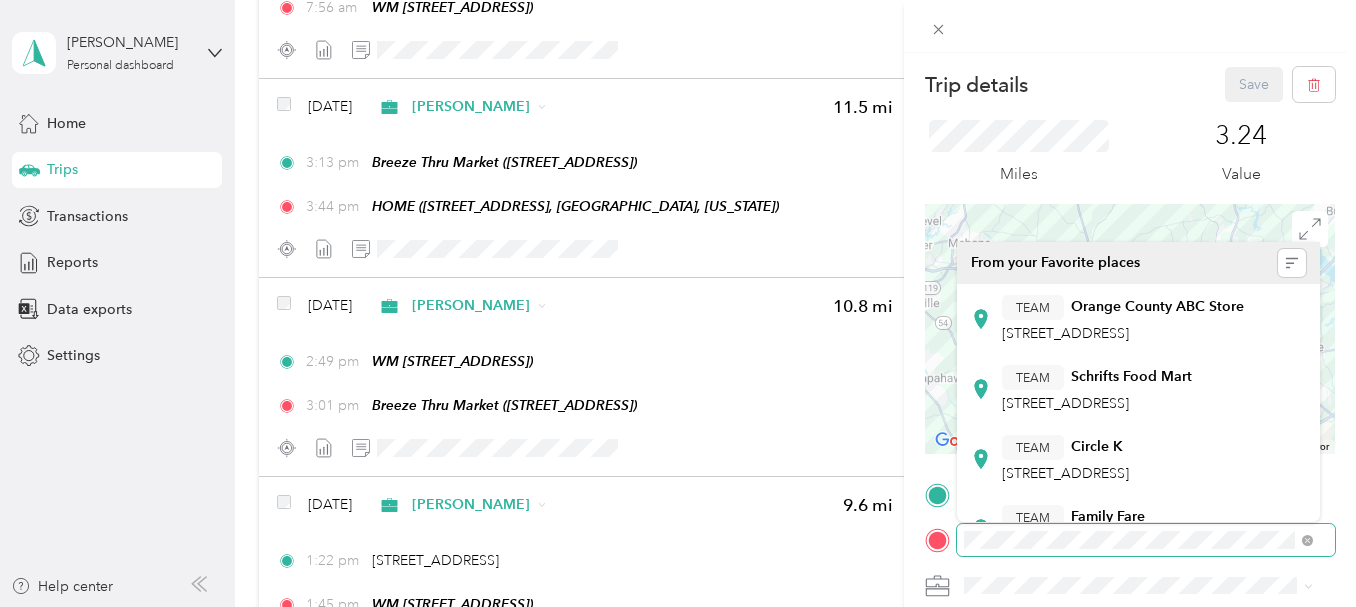 click at bounding box center (1146, 540) 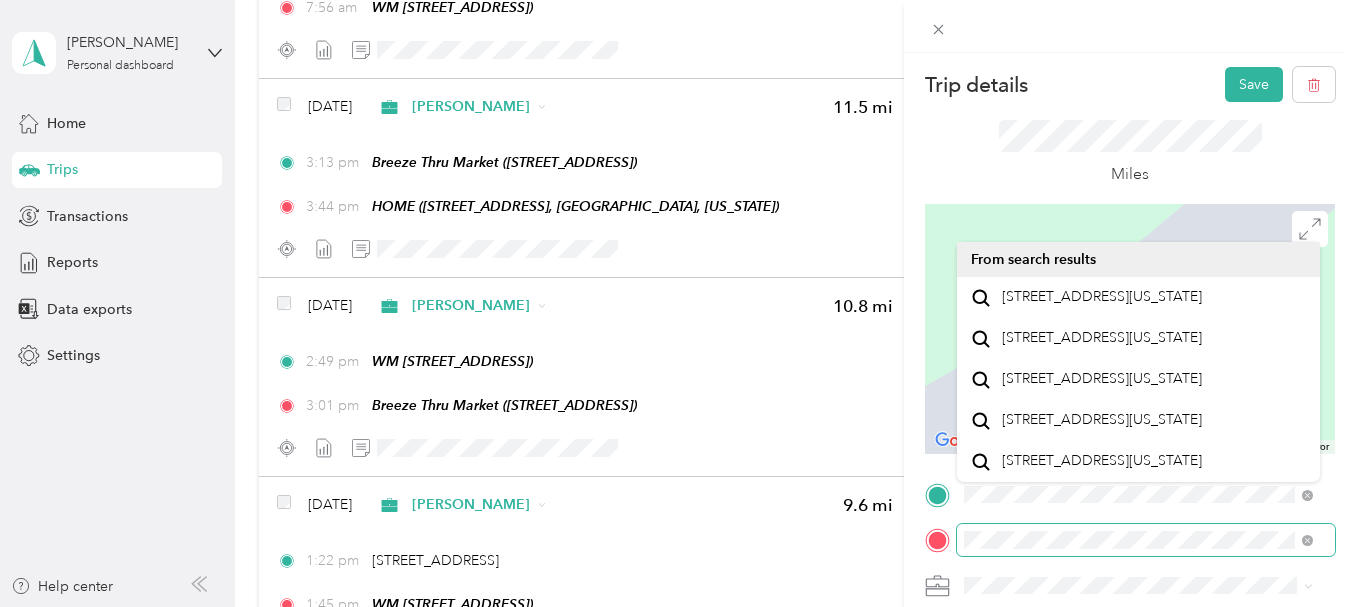 click at bounding box center (1130, 540) 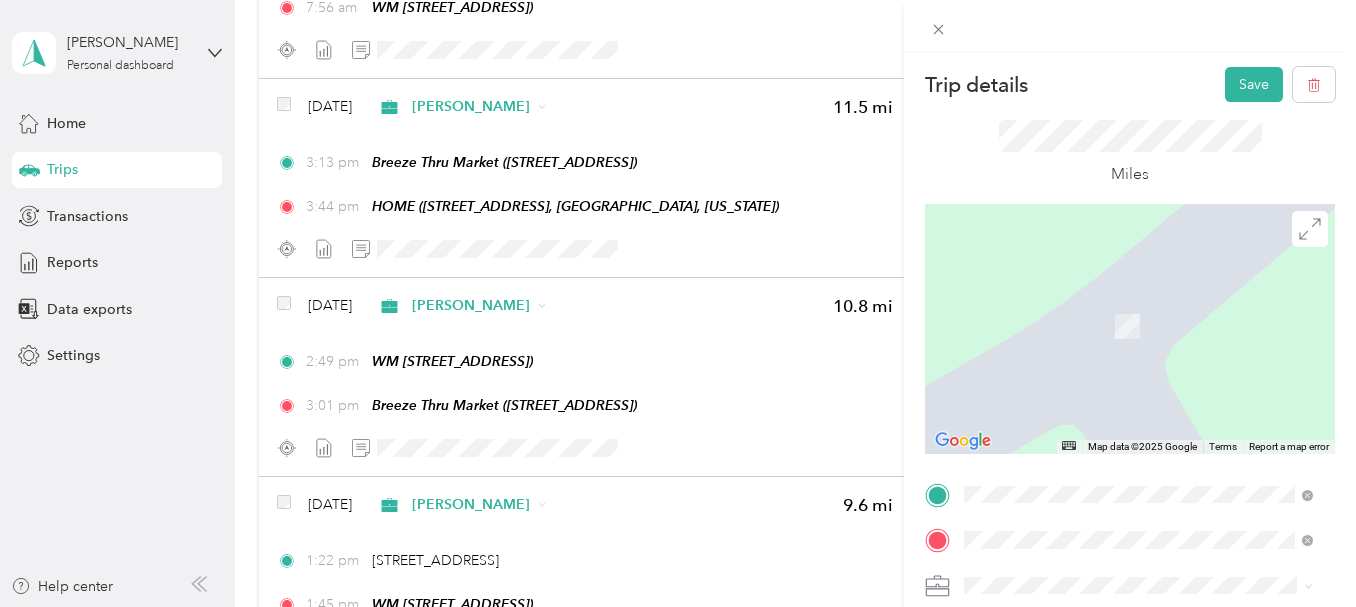 click on "[STREET_ADDRESS][GEOGRAPHIC_DATA], [US_STATE], [GEOGRAPHIC_DATA]" at bounding box center (1139, 337) 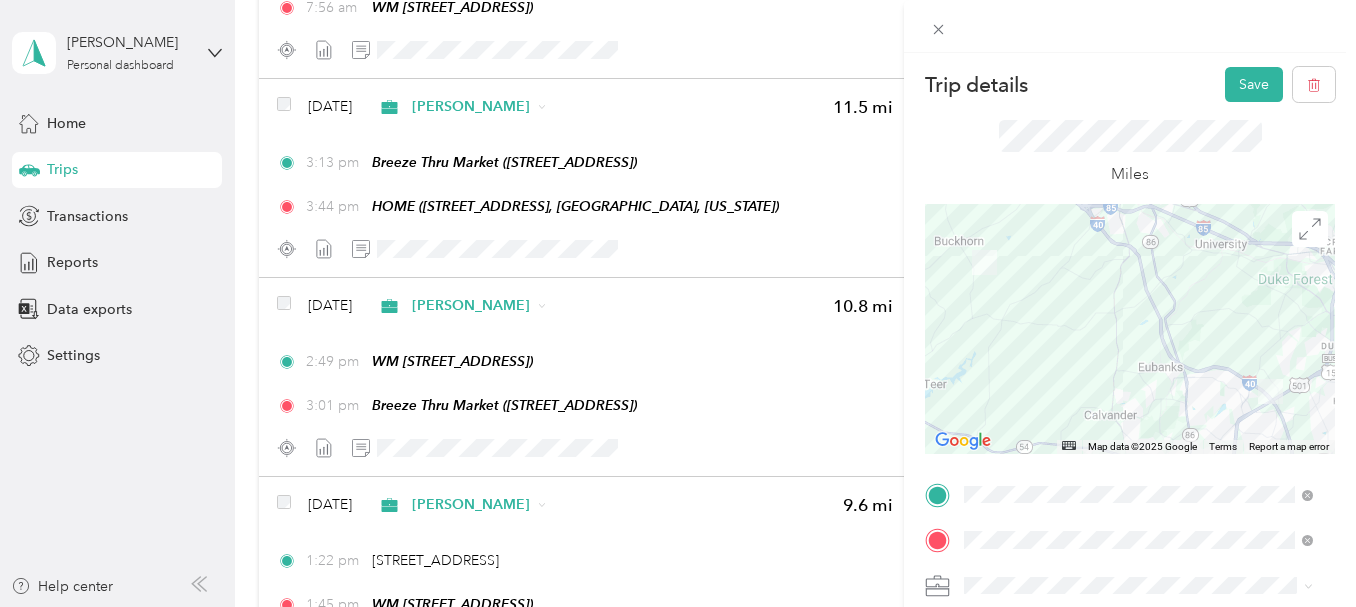 click on "Trip details Save This trip cannot be edited because it is either under review, approved, or paid. Contact your Team Manager to edit it. Miles ← Move left → Move right ↑ Move up ↓ Move down + Zoom in - Zoom out Home Jump left by 75% End Jump right by 75% Page Up Jump up by 75% Page Down Jump down by 75% To navigate, press the arrow keys. Map Data Map data ©2025 Google Map data ©2025 Google 2 km  Click to toggle between metric and imperial units Terms Report a map error TO Add photo" at bounding box center [678, 303] 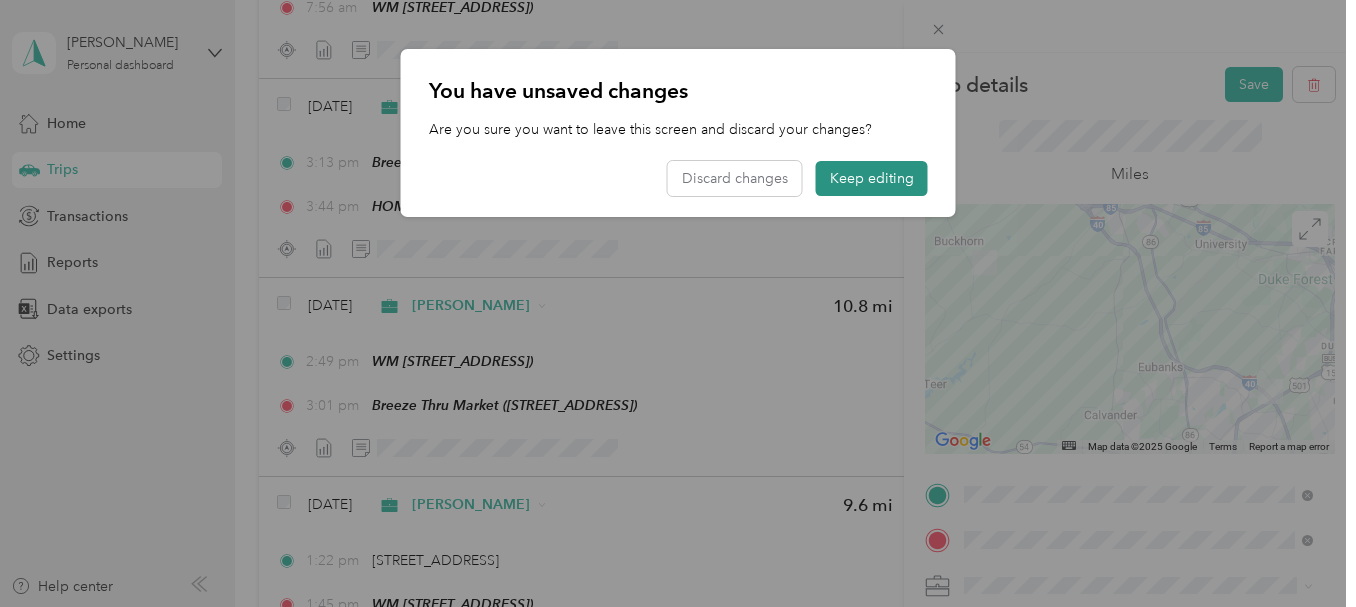 click on "Keep editing" at bounding box center [872, 178] 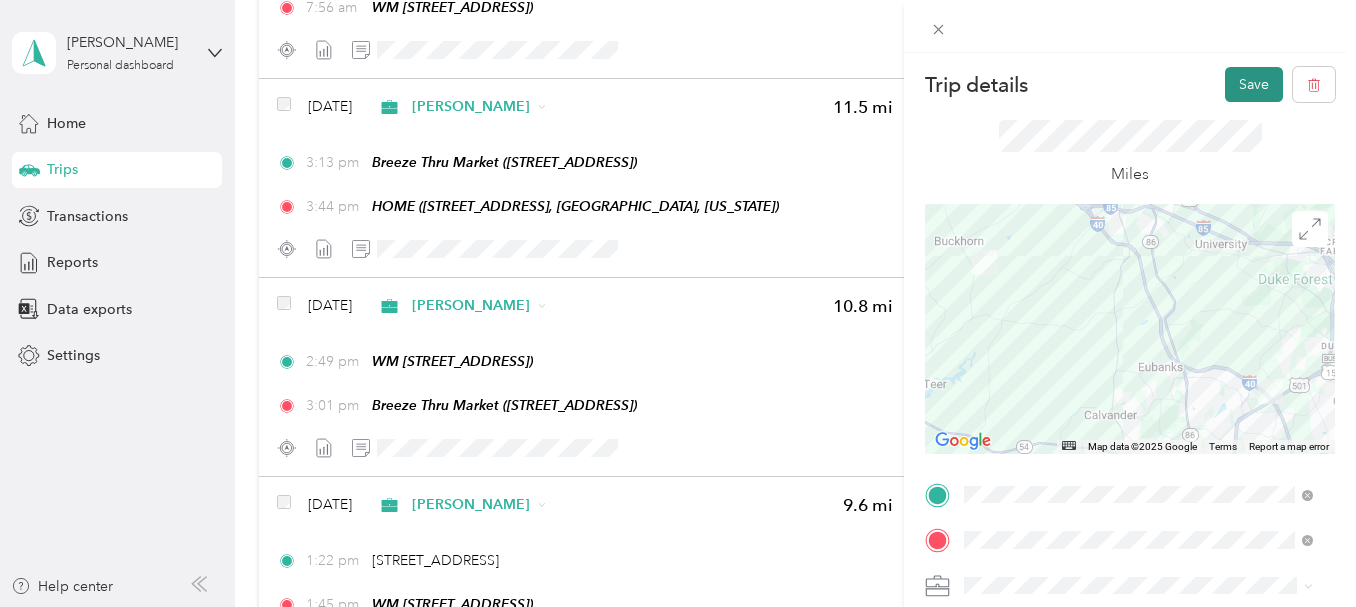 click on "Save" at bounding box center (1254, 84) 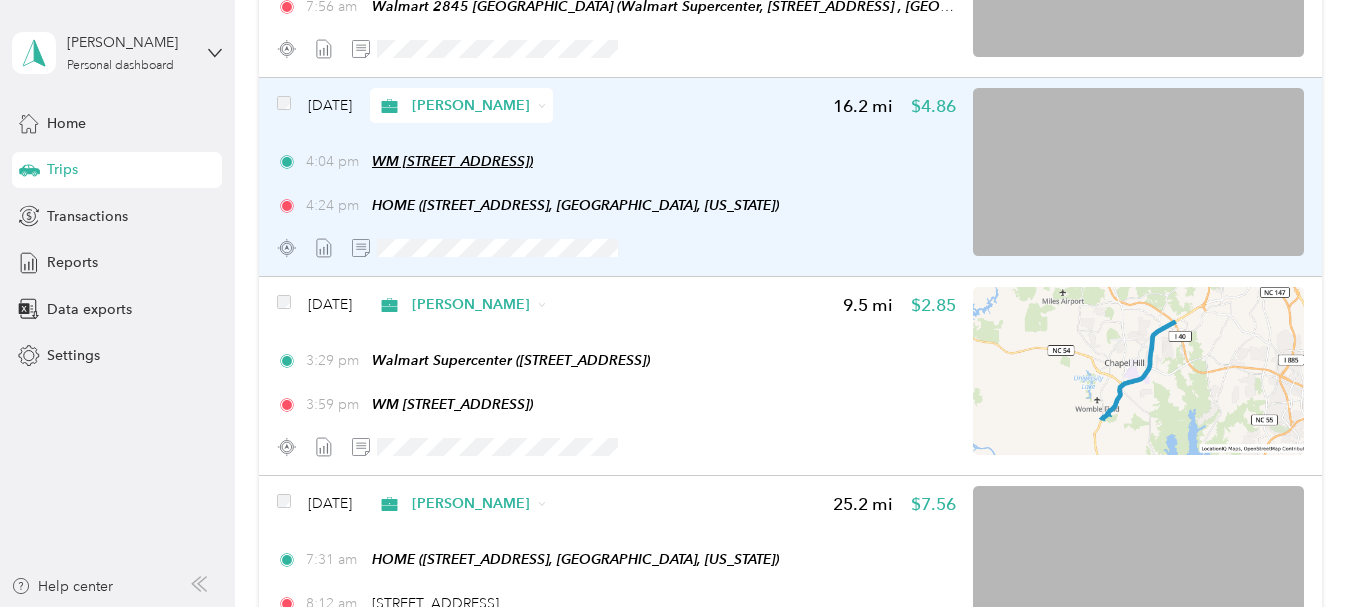 scroll, scrollTop: 1798, scrollLeft: 0, axis: vertical 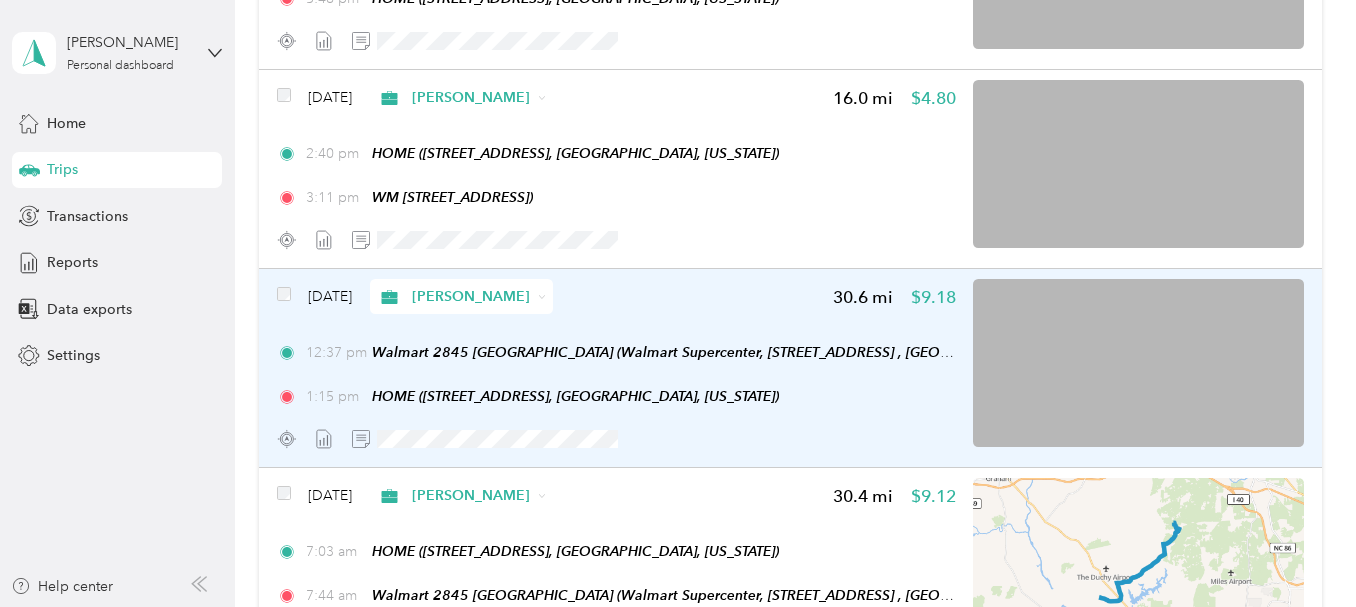 click at bounding box center [1138, 363] 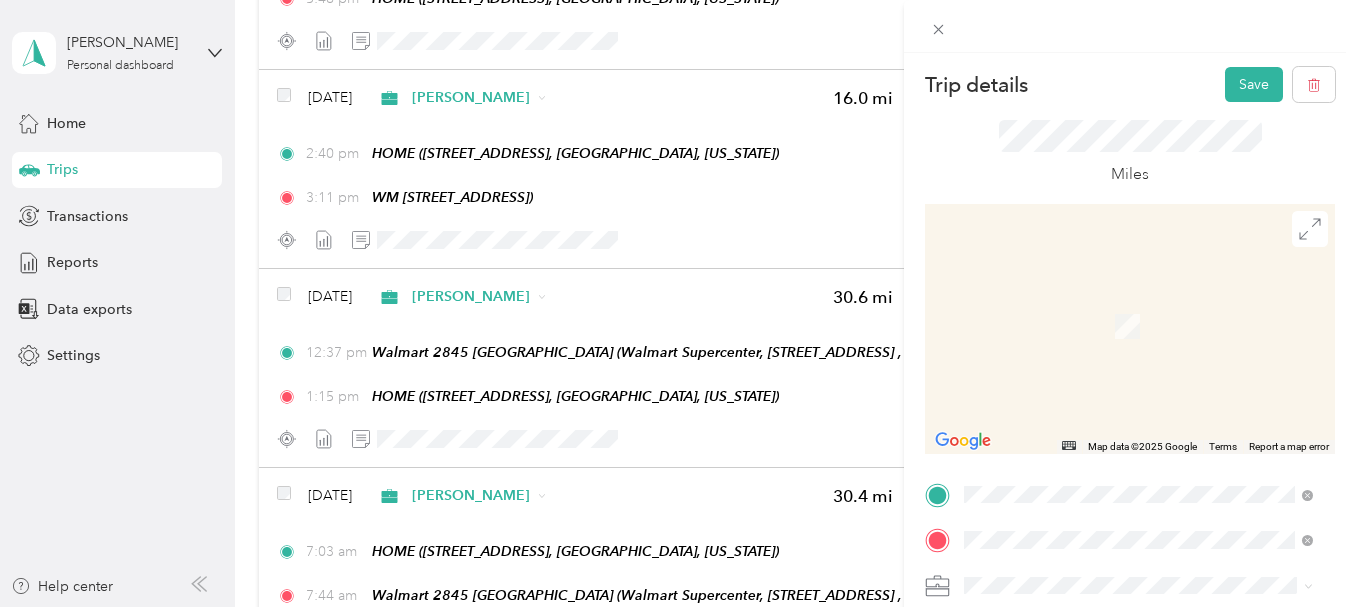 click on "WM 2137" at bounding box center (1035, 472) 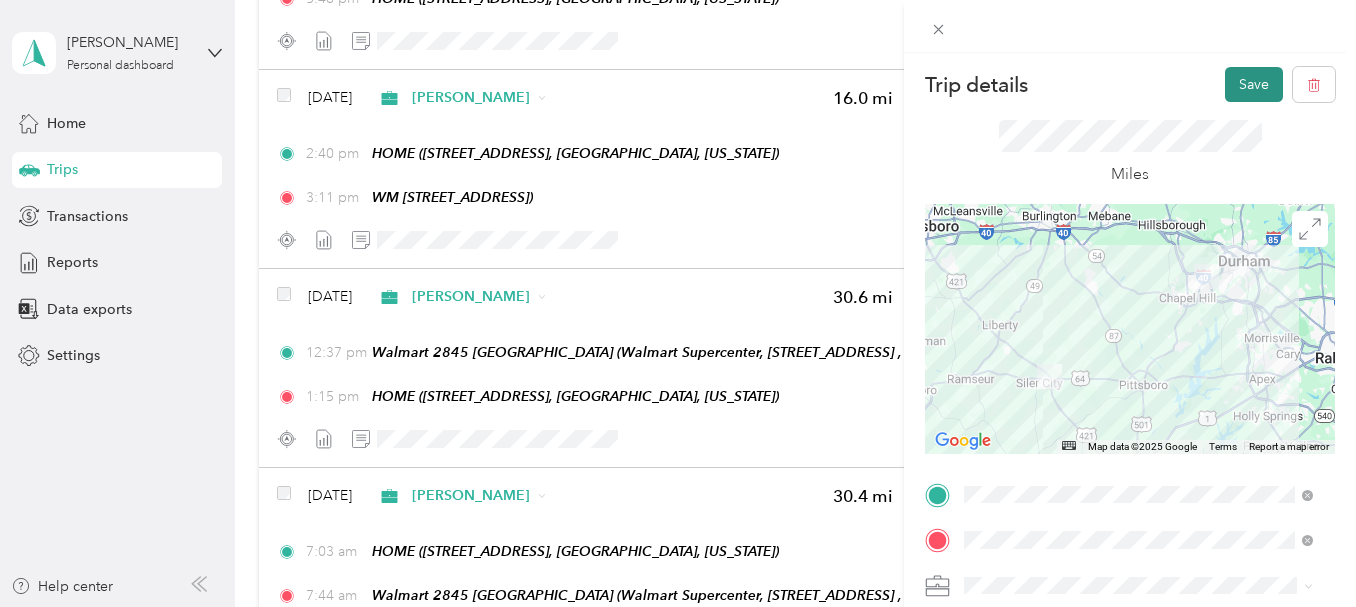click on "Save" at bounding box center (1254, 84) 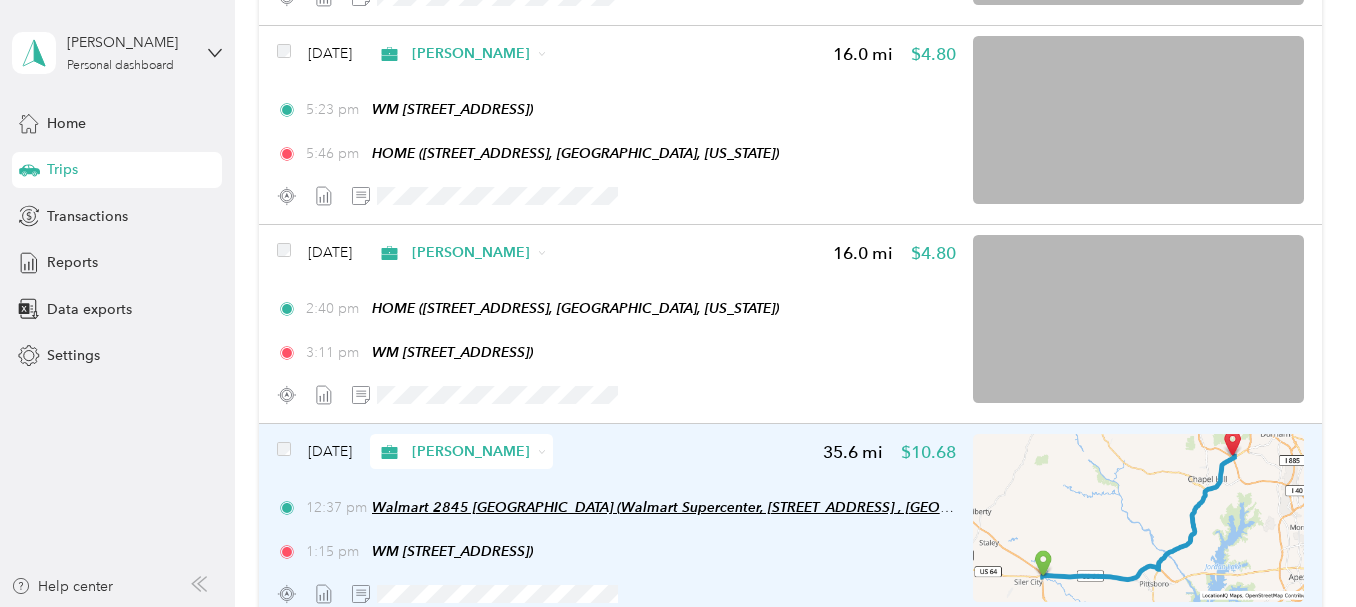 scroll, scrollTop: 2398, scrollLeft: 0, axis: vertical 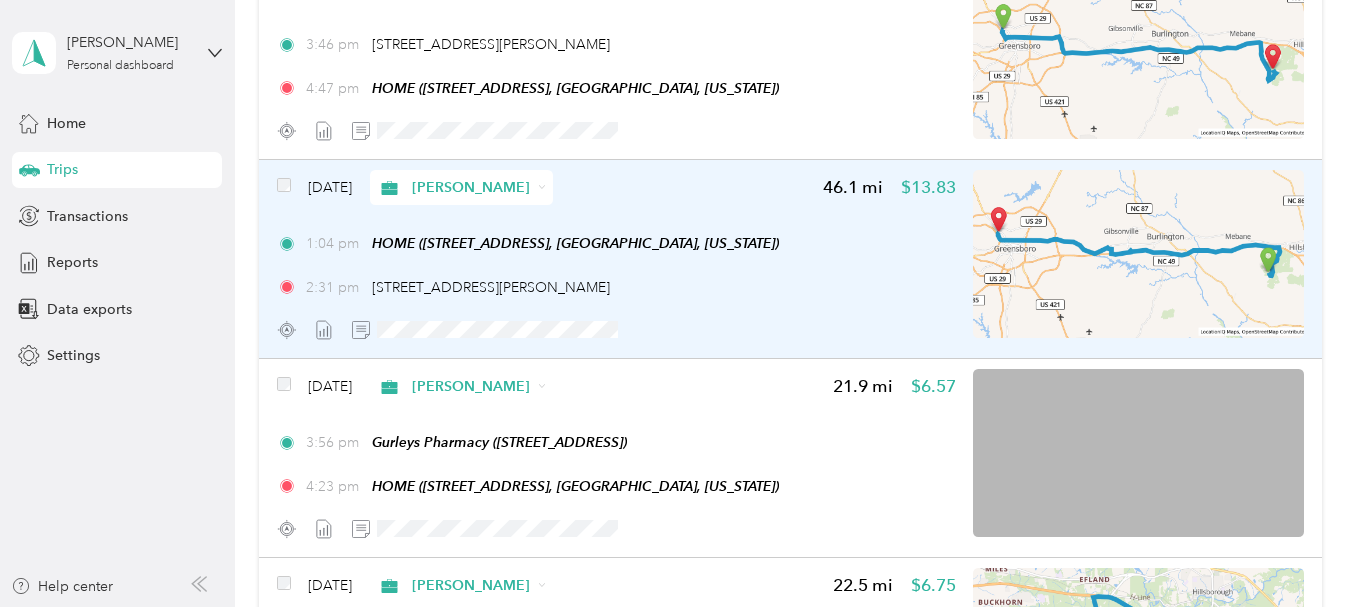 click on "[PERSON_NAME]" at bounding box center (462, 187) 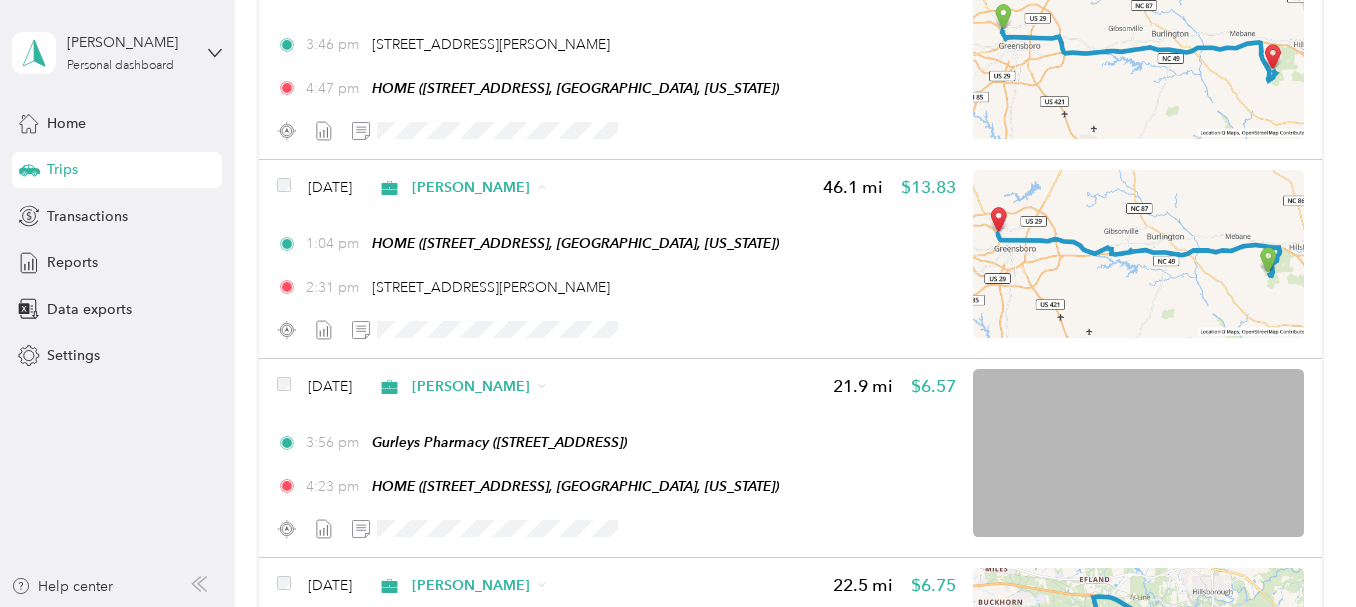 click on "Personal" at bounding box center [528, 259] 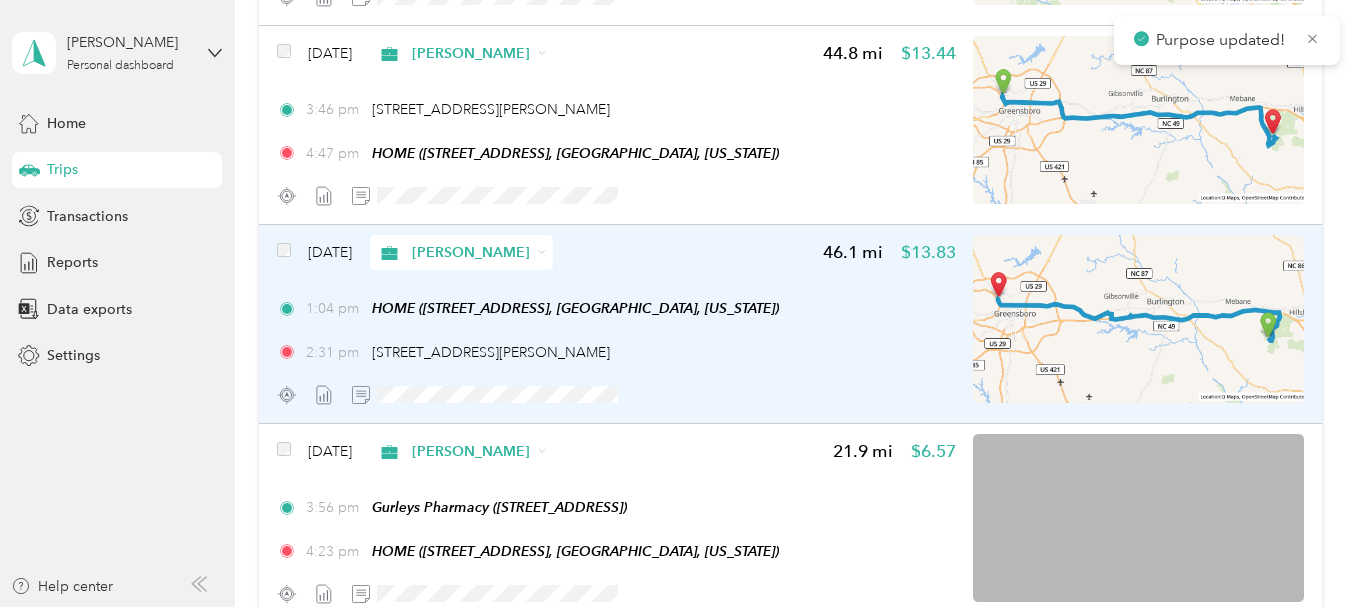 scroll, scrollTop: 4298, scrollLeft: 0, axis: vertical 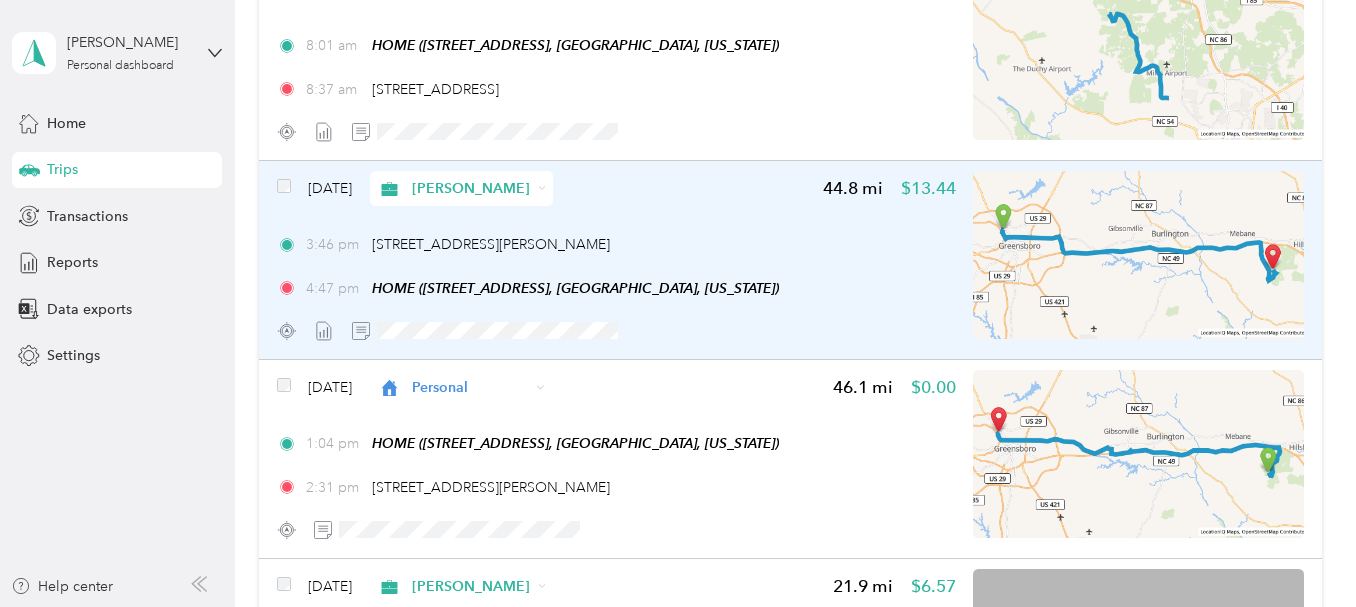 click 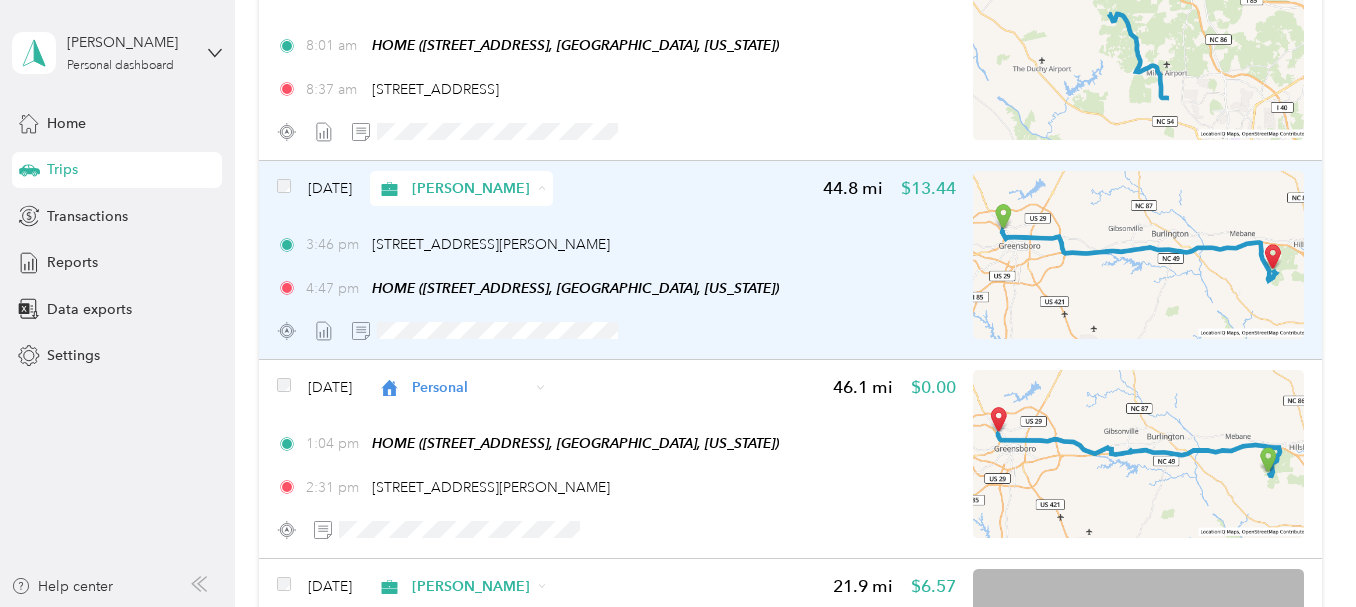 click on "Personal" at bounding box center (510, 260) 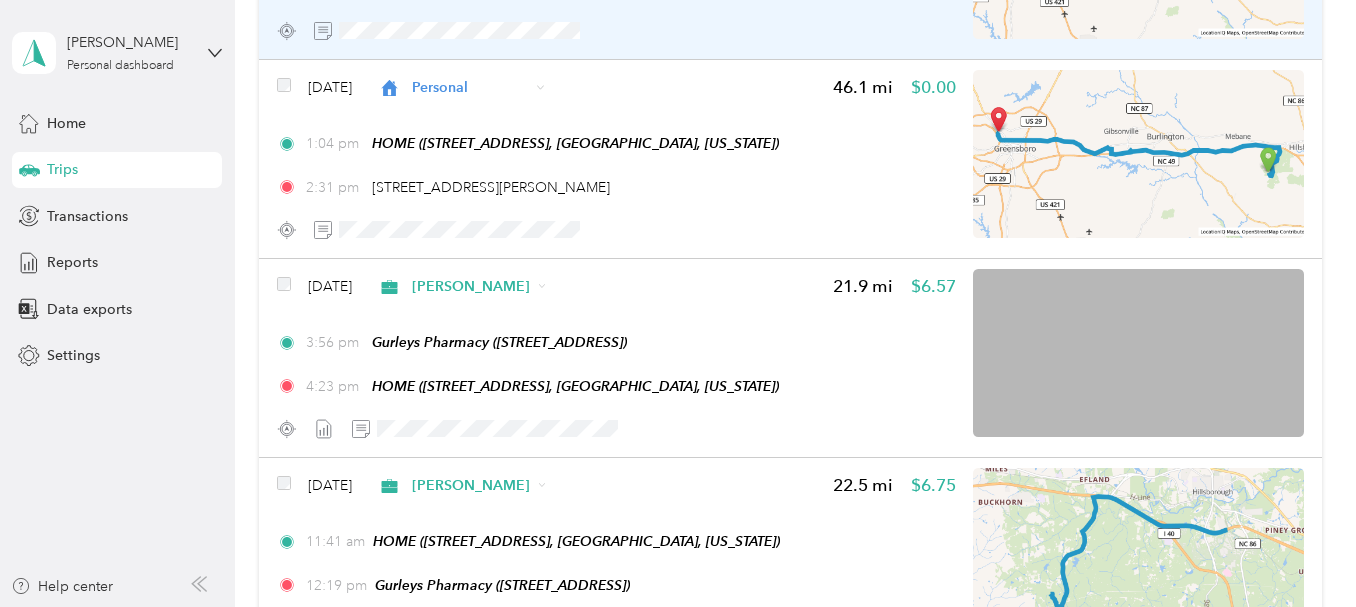 scroll, scrollTop: 4698, scrollLeft: 0, axis: vertical 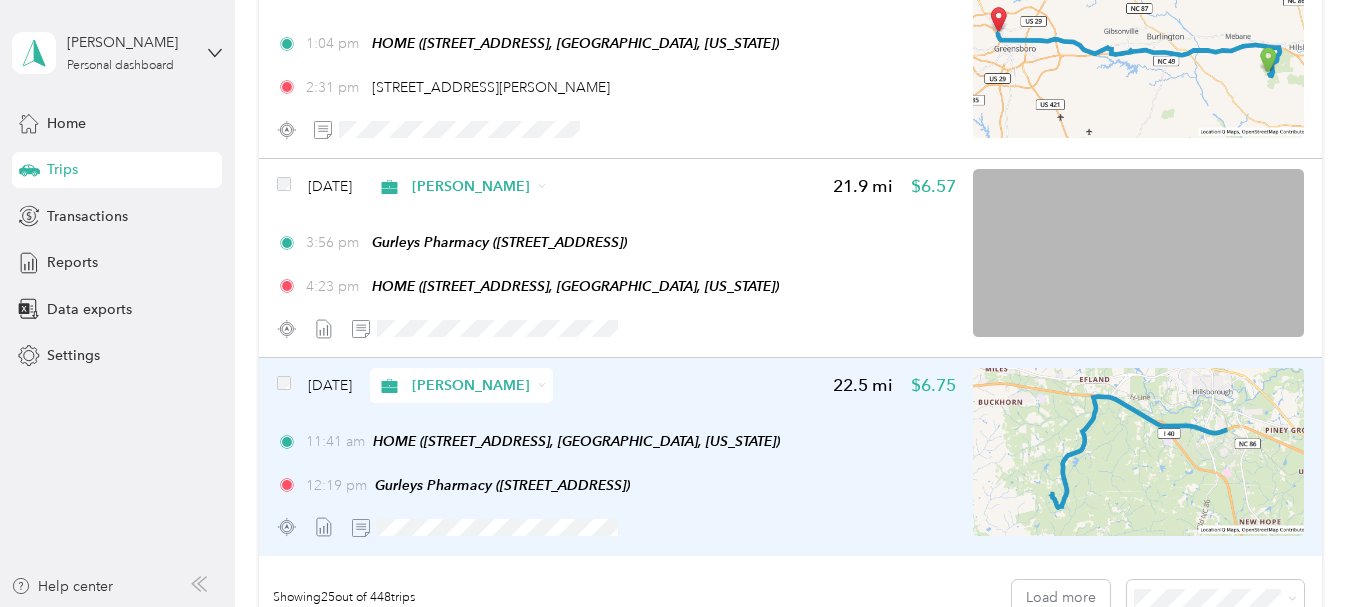 click 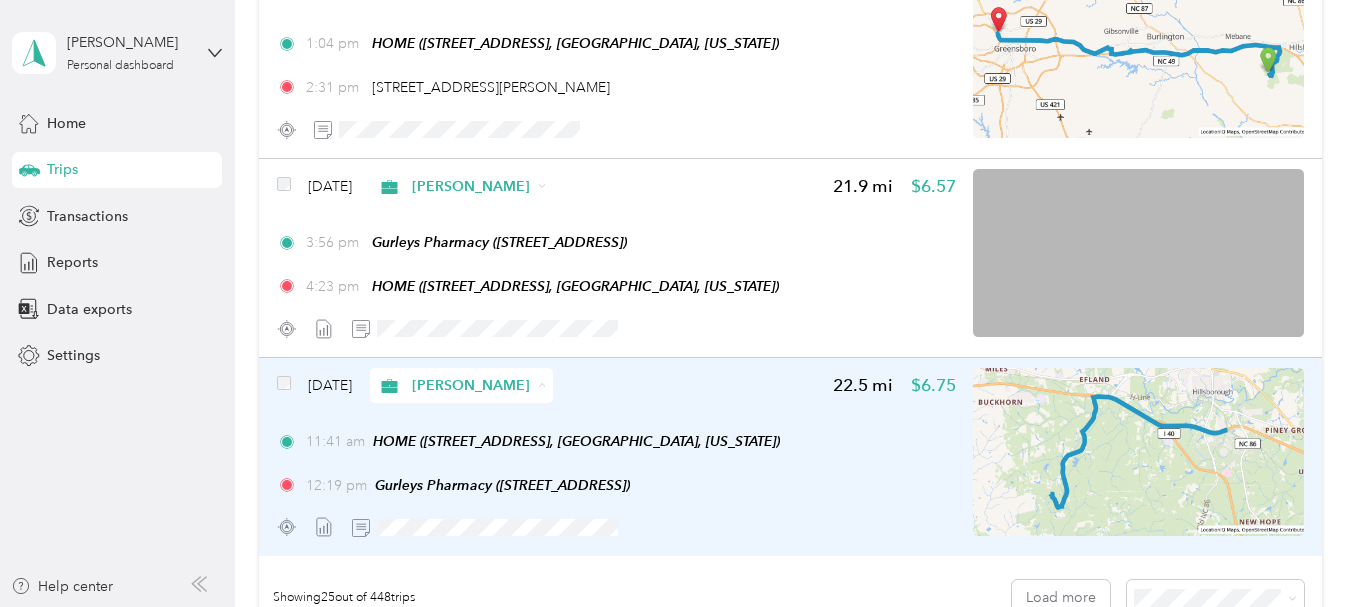 click on "Personal" at bounding box center [510, 457] 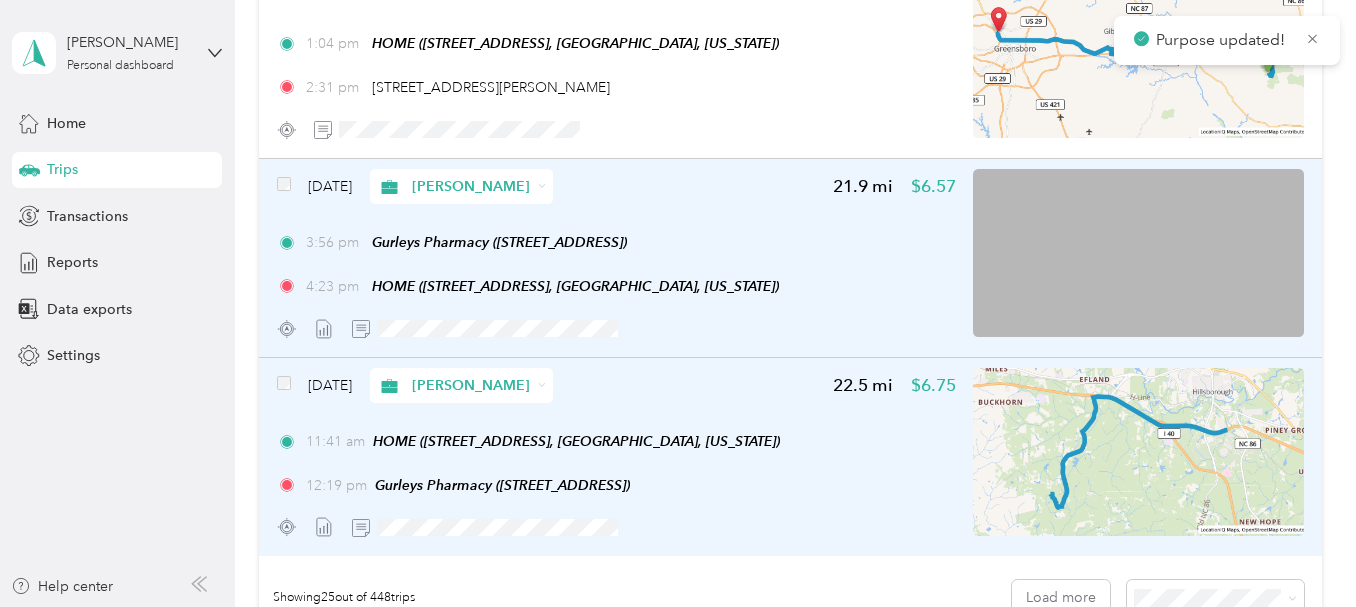 click 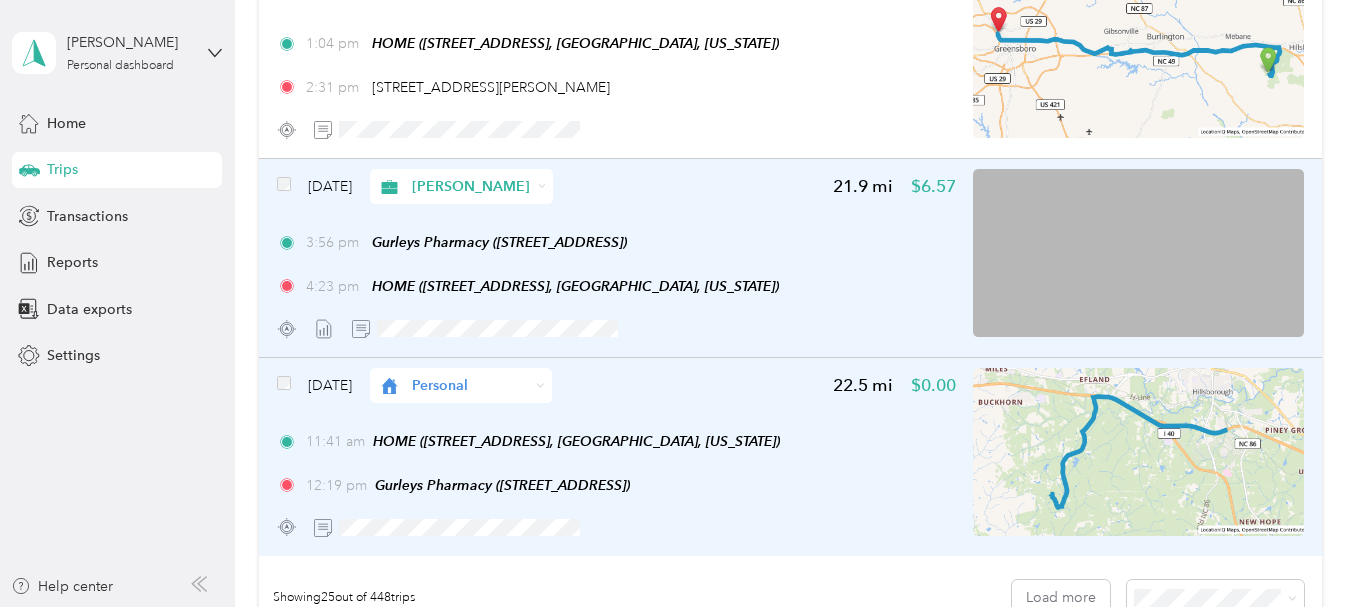 click on "Purpose updated! [PERSON_NAME] Personal dashboard Home Trips Transactions Reports Data exports Settings   Help center Trips New trip 9,258.52   mi Work 1,069.8   mi Personal 0   mi Unclassified $2,777.56 Value Classify Merge Add tags 2  trips selected Cancel [DATE] [PERSON_NAME] 17.8   mi $5.34 5:06 pm [STREET_ADDRESS] 5:38 pm HOME ([STREET_ADDRESS], [GEOGRAPHIC_DATA], [US_STATE]) [DATE] [PERSON_NAME] 9.5   mi $2.85 1:30 pm WM 2137 ([STREET_ADDRESS]) 1:47 pm [STREET_ADDRESS] [DATE] [PERSON_NAME] 16.1   mi $4.82 7:20 am HOME ([STREET_ADDRESS], [GEOGRAPHIC_DATA], [US_STATE]) 7:56 am WM 2137 ([STREET_ADDRESS]) [DATE] [PERSON_NAME] 11.5   mi $3.45 3:13 pm [GEOGRAPHIC_DATA] ([STREET_ADDRESS]) 3:44 pm HOME ([STREET_ADDRESS][US_STATE]) [DATE] [PERSON_NAME] 16.1   mi $4.82 2:49 pm WM 2137 ([STREET_ADDRESS]) 3:01 pm 9.6" at bounding box center [673, 303] 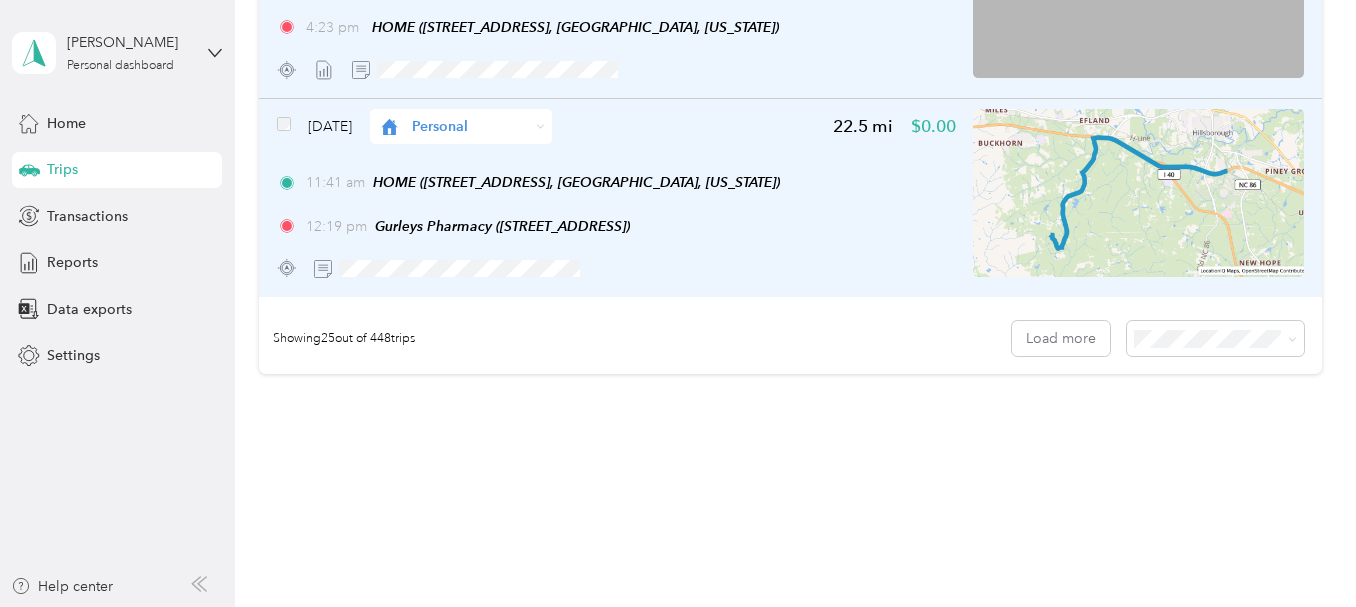 scroll, scrollTop: 5000, scrollLeft: 0, axis: vertical 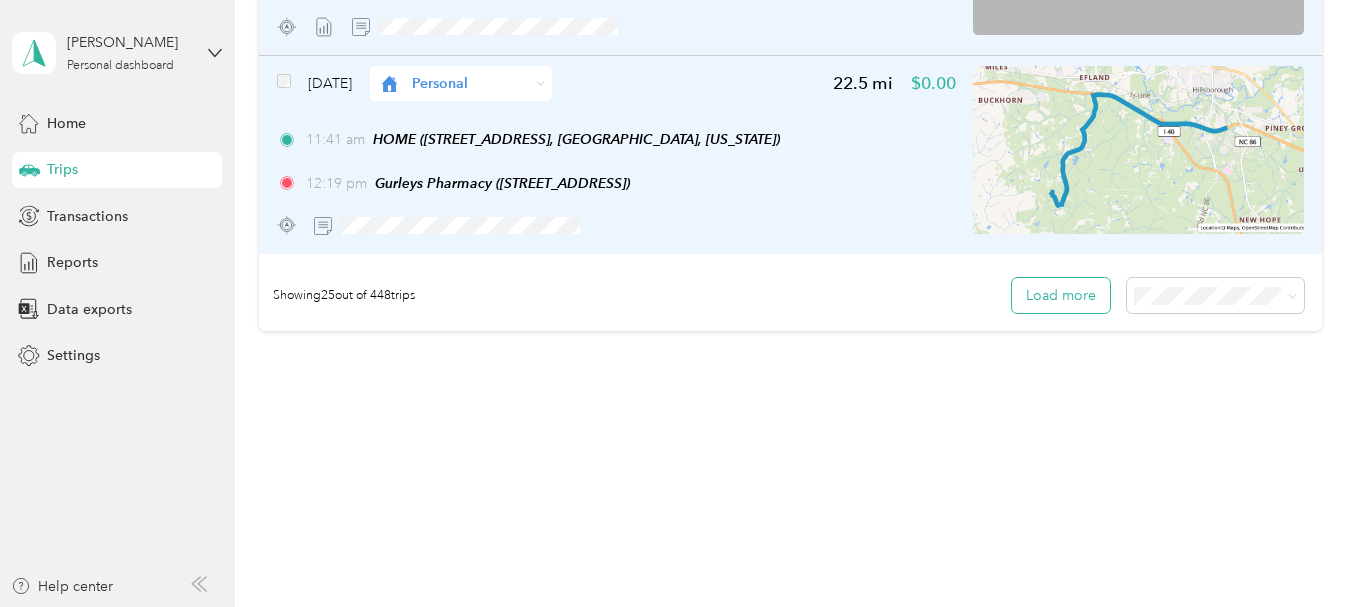 click on "Load more" at bounding box center (1061, 295) 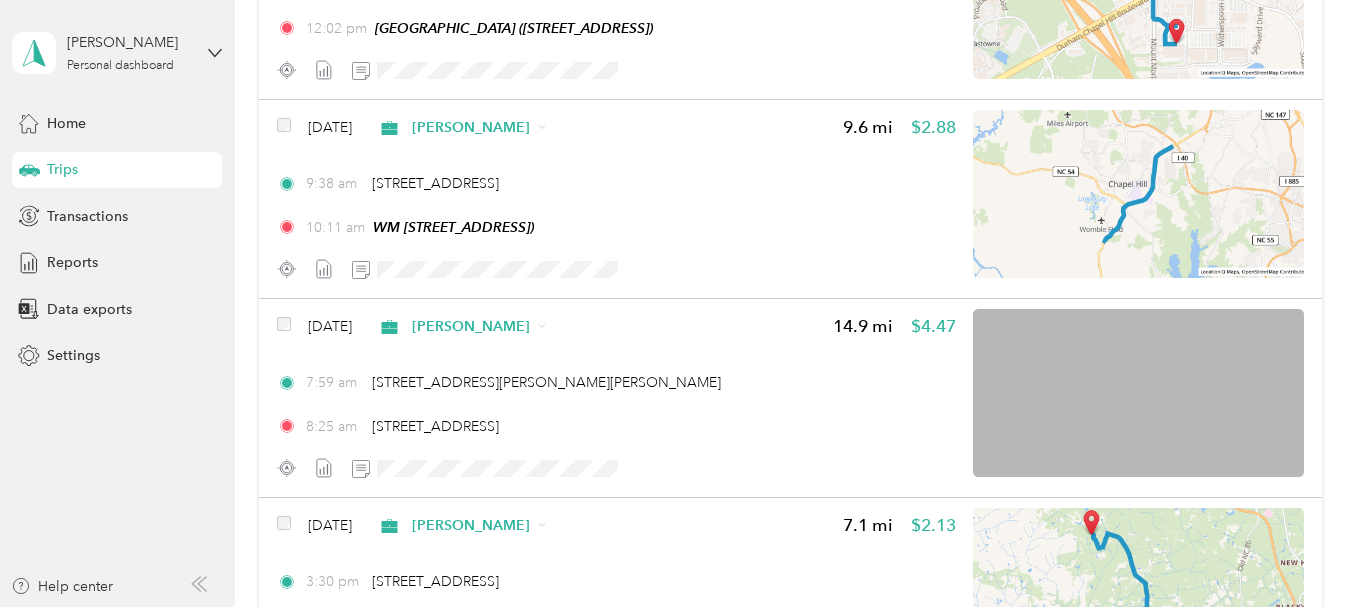 scroll, scrollTop: 5600, scrollLeft: 0, axis: vertical 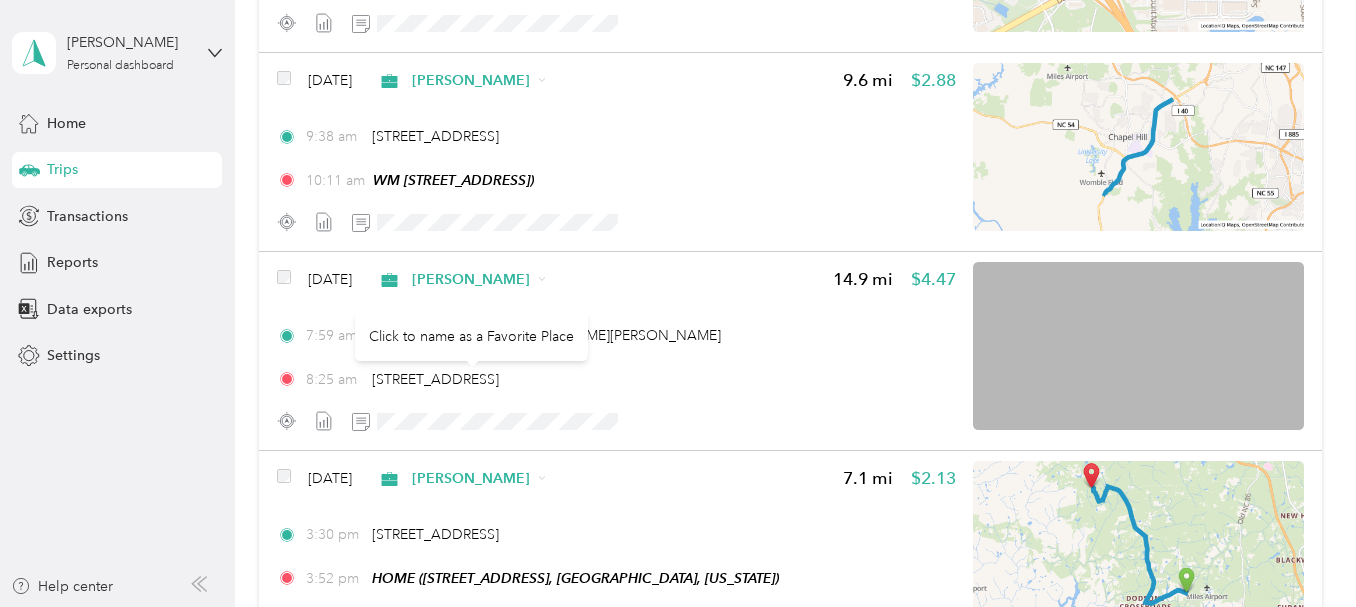 click on "Click to name as a Favorite Place" at bounding box center [471, 336] 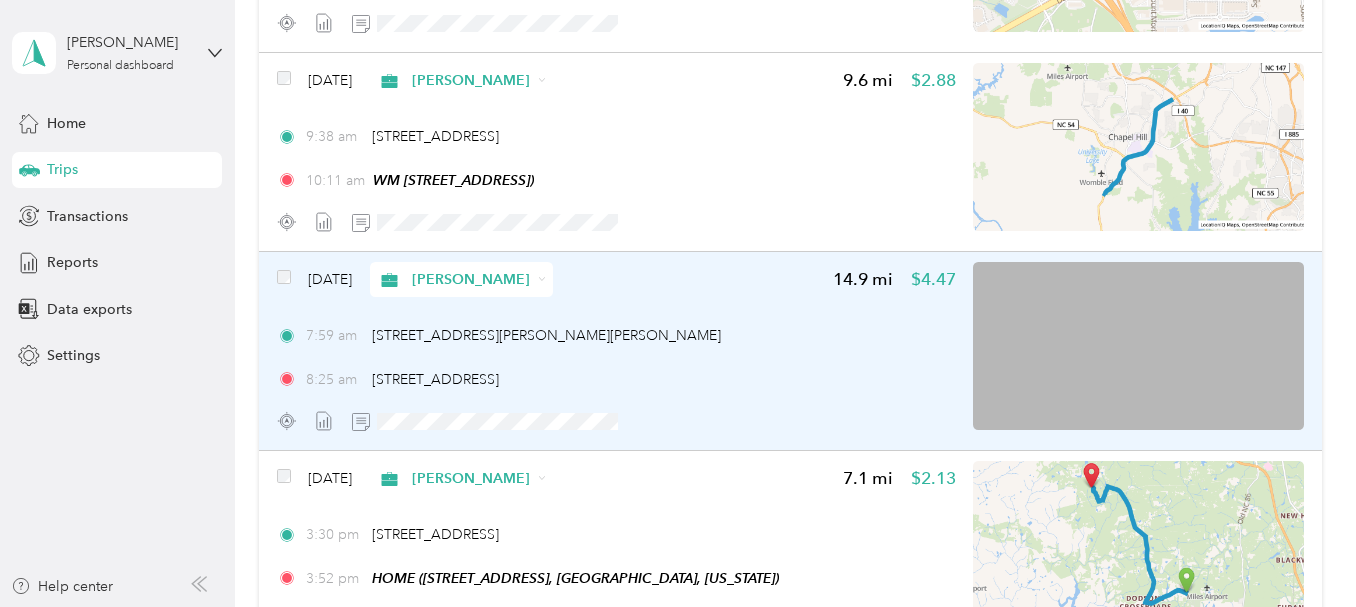 click at bounding box center (1138, 346) 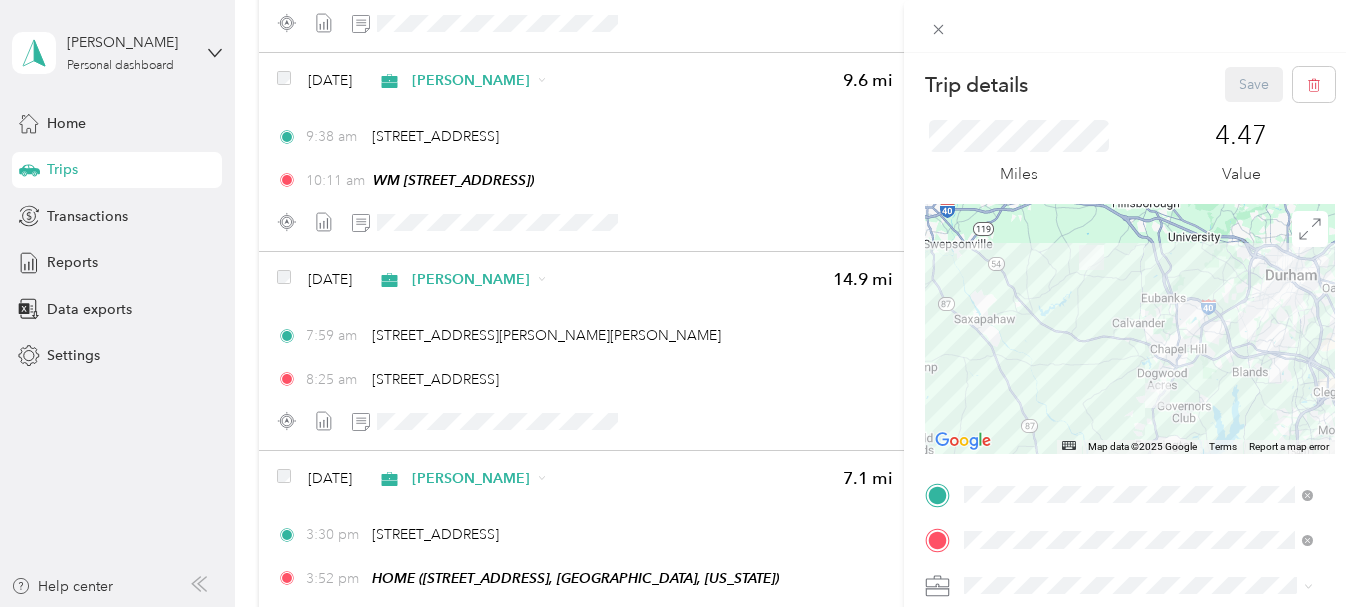 click on "[STREET_ADDRESS][GEOGRAPHIC_DATA], [US_STATE], [GEOGRAPHIC_DATA]" at bounding box center (1139, 291) 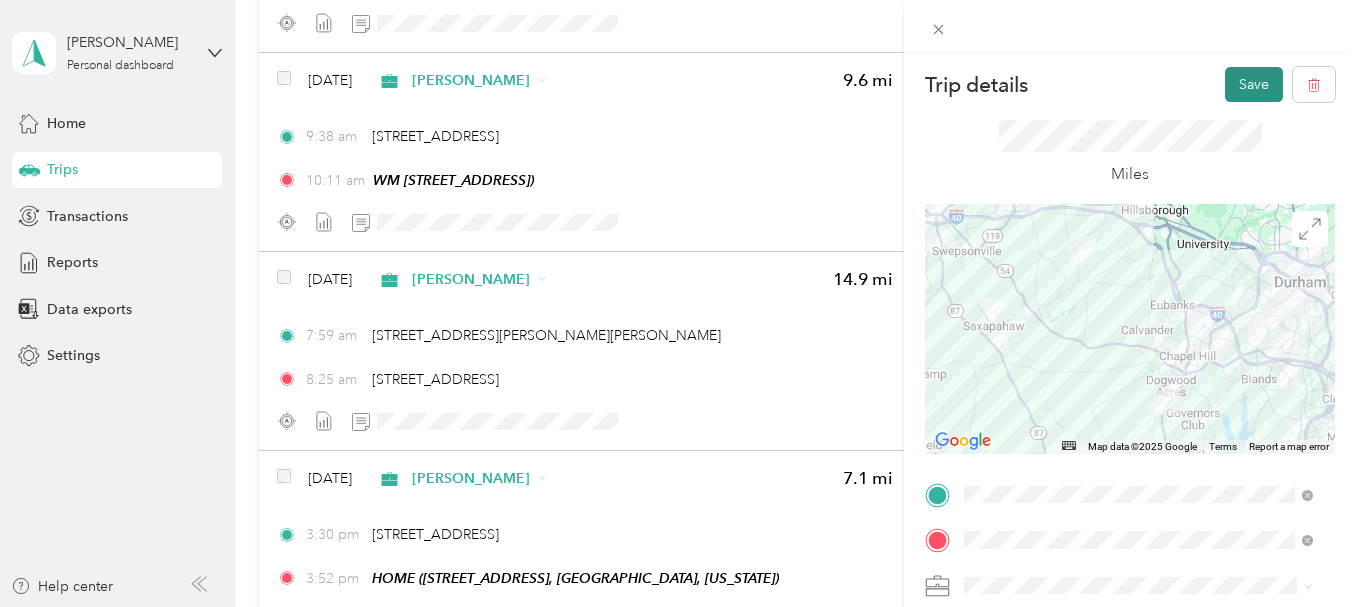 click on "Save" at bounding box center [1254, 84] 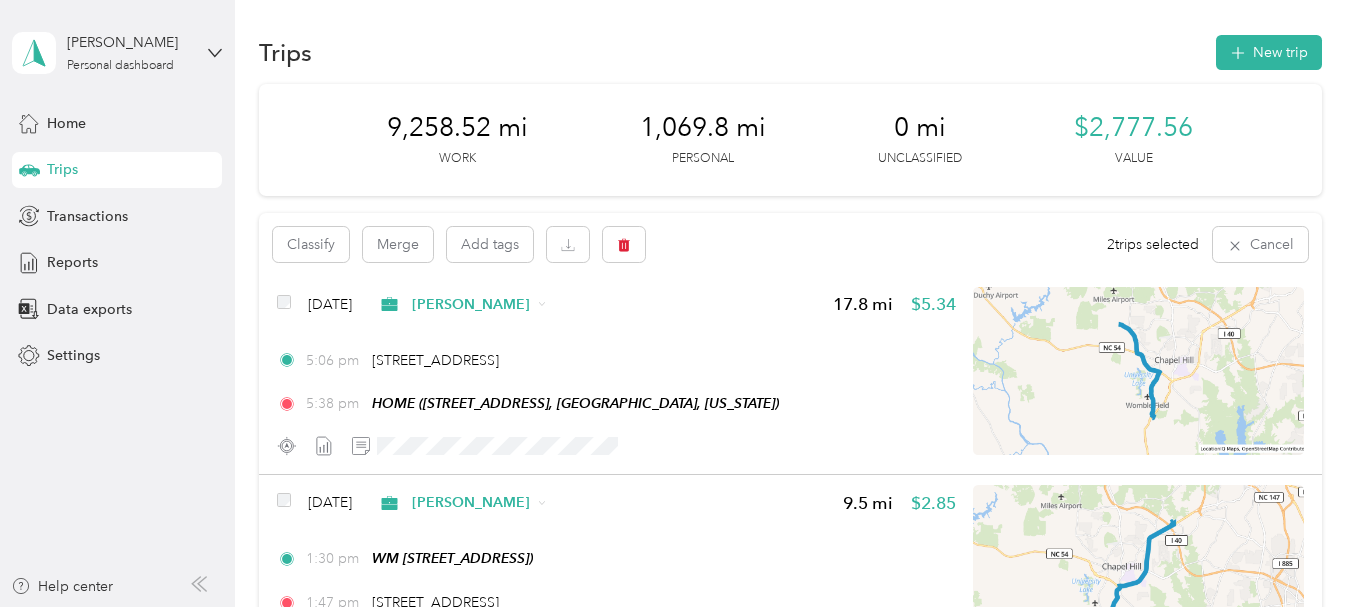 scroll, scrollTop: 0, scrollLeft: 0, axis: both 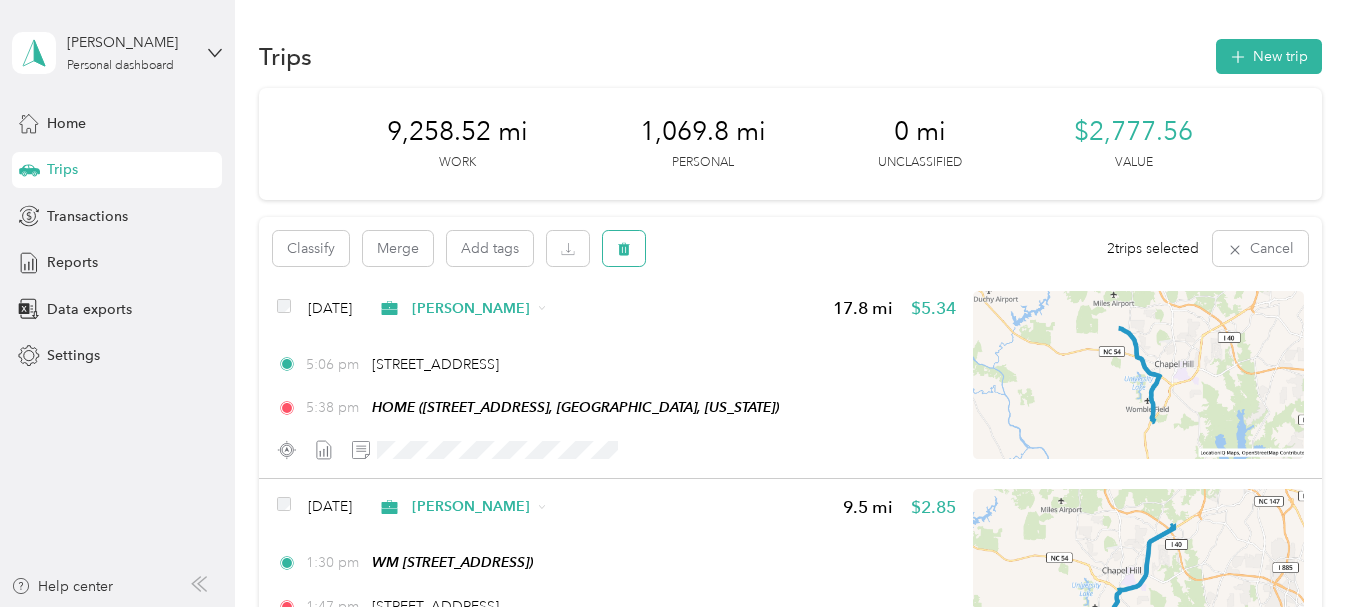 click 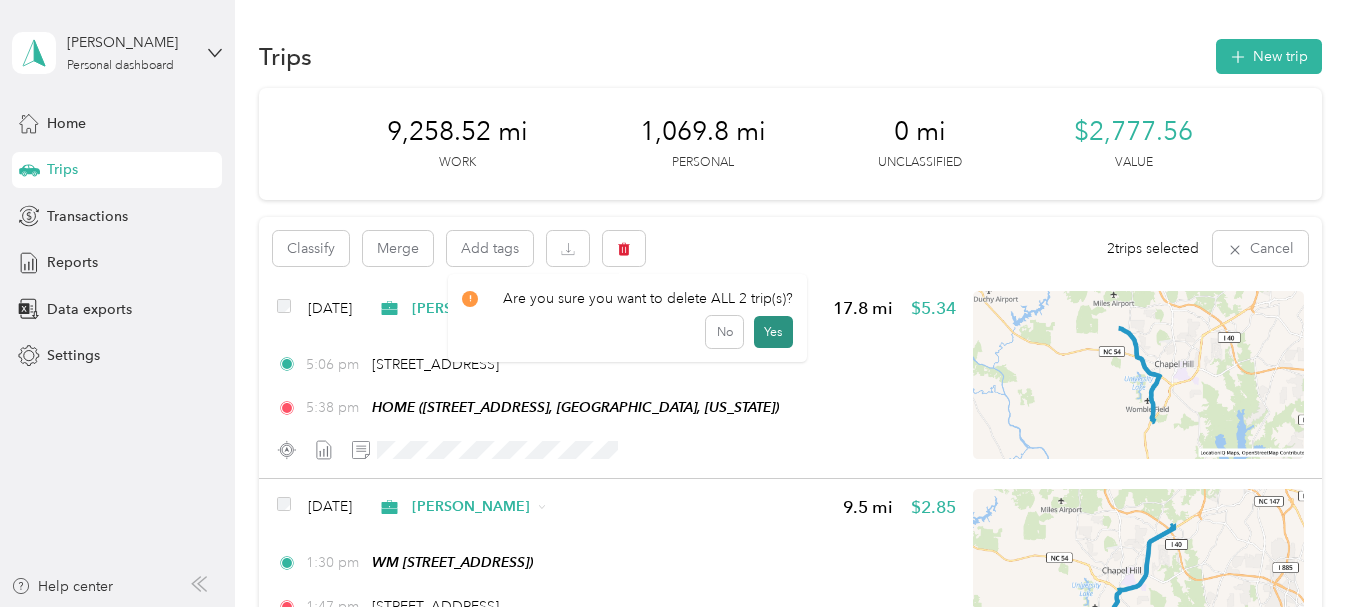 click on "Yes" at bounding box center (773, 332) 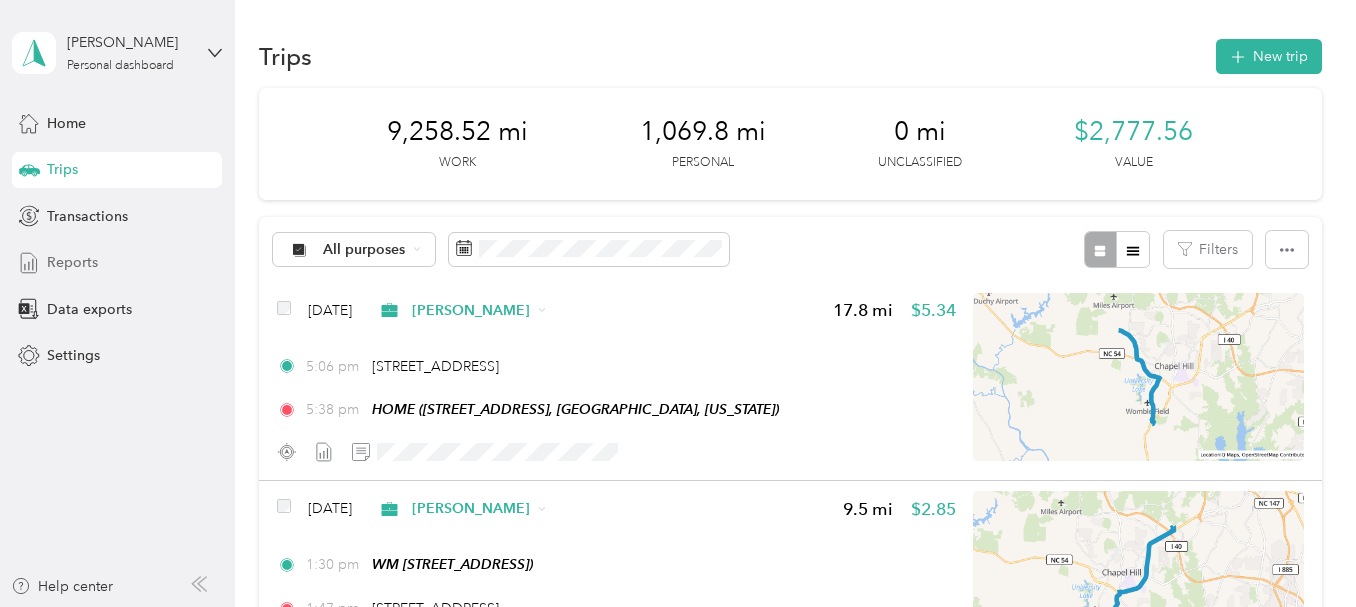 click on "Reports" at bounding box center [72, 262] 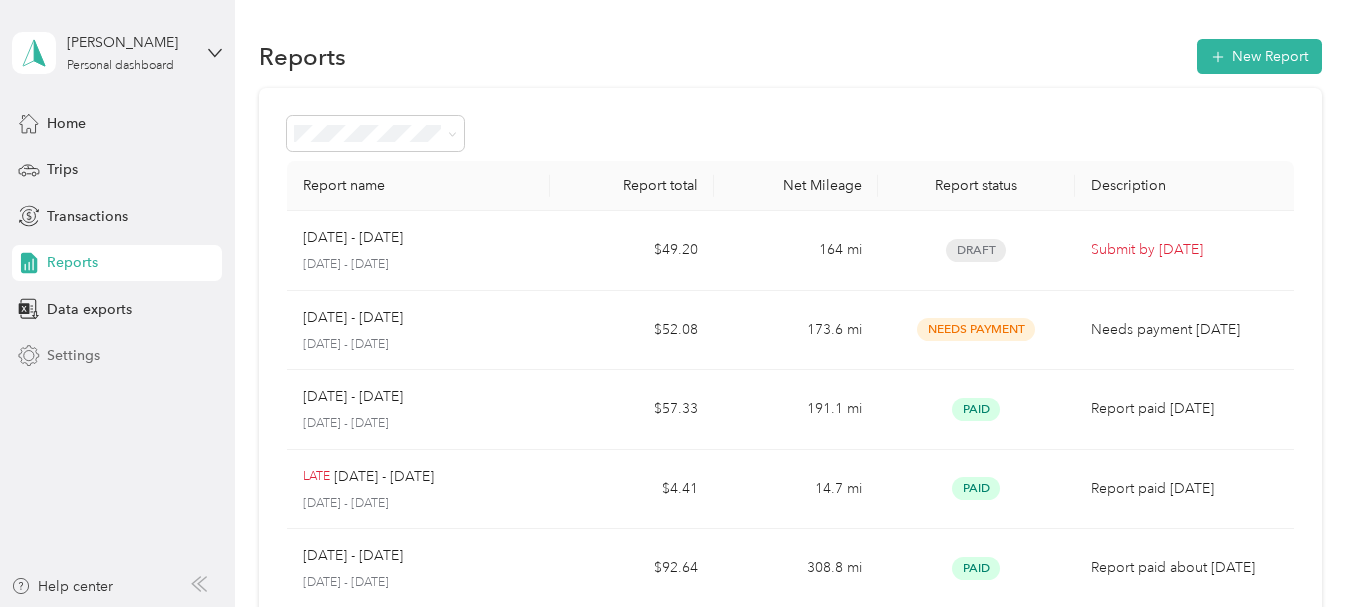 click on "Settings" at bounding box center (73, 355) 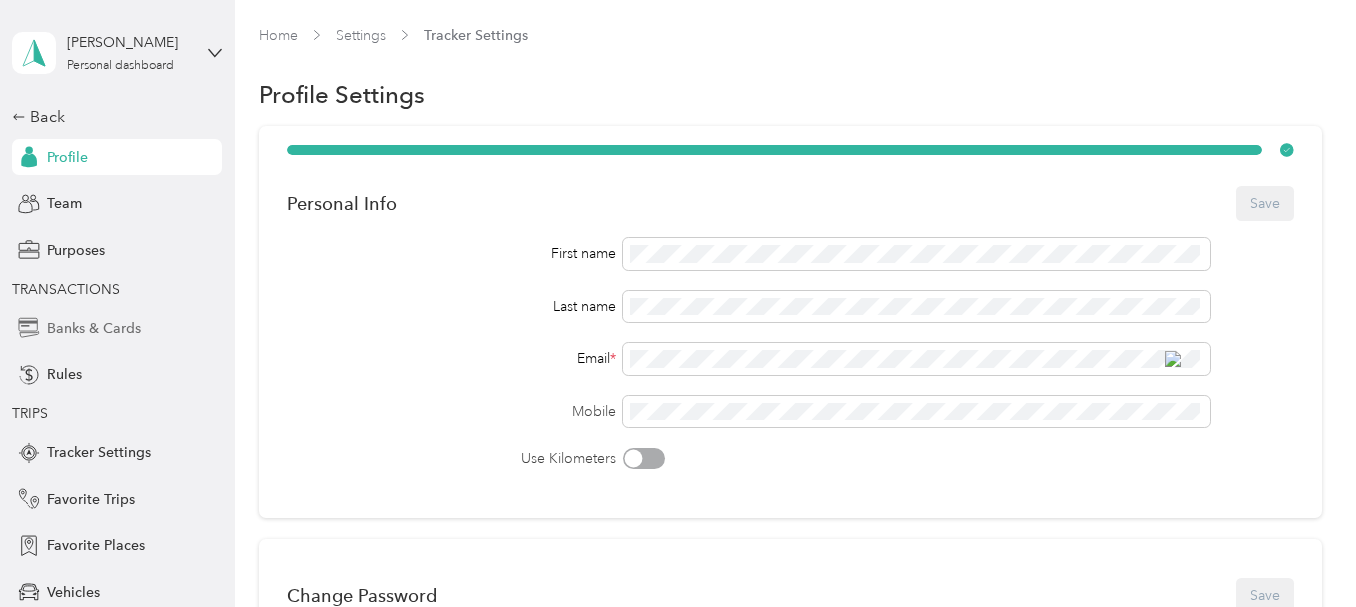 click on "Banks & Cards" at bounding box center (94, 328) 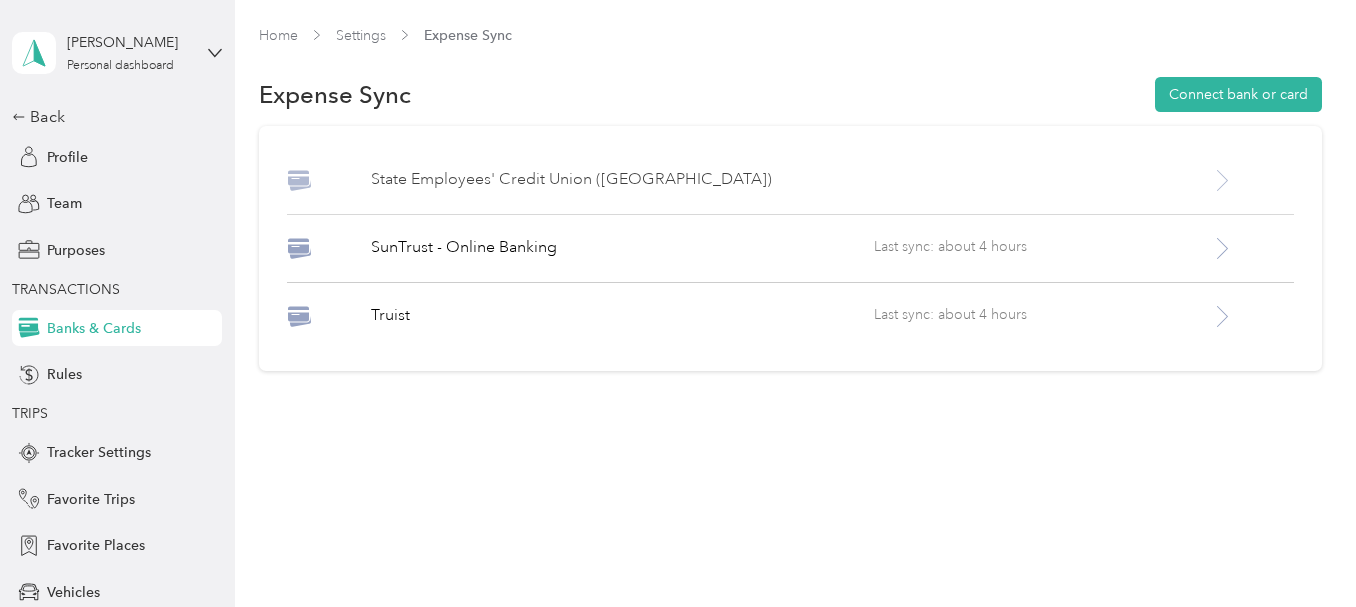 click 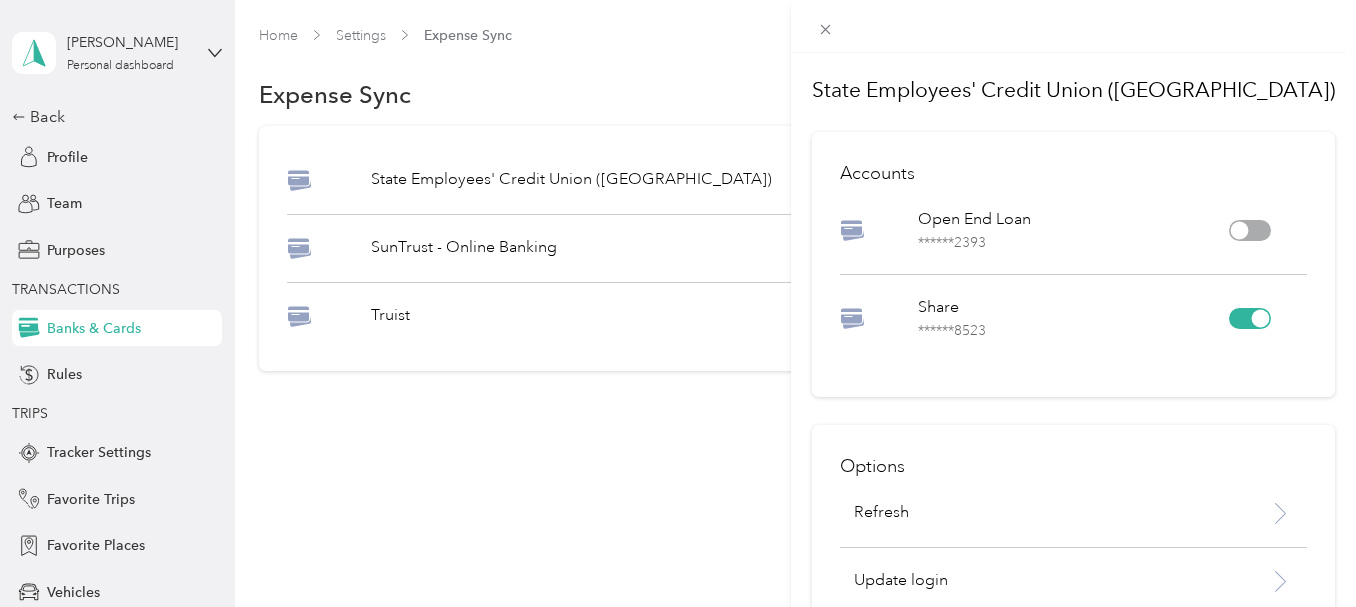 scroll, scrollTop: 0, scrollLeft: 0, axis: both 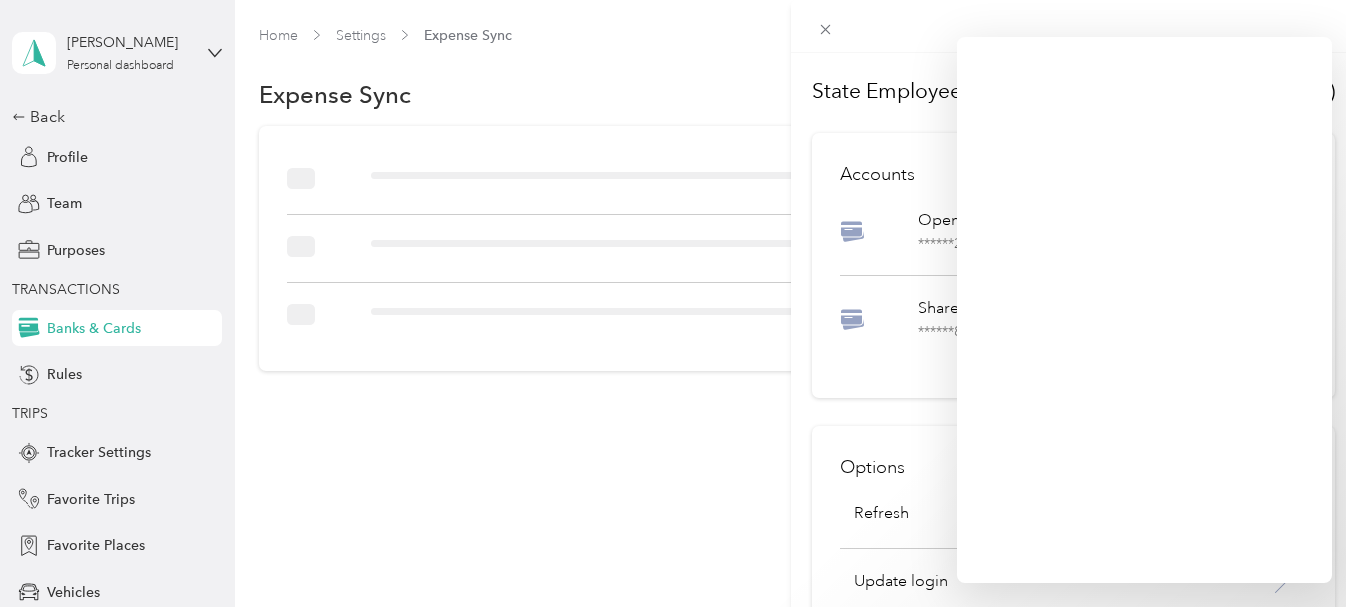 click on "State Employees' Credit Union ([GEOGRAPHIC_DATA]) Accounts Open End Loan ******  2393 Share ******  8523 Options Refresh Update login Unlink Institution" at bounding box center (678, 303) 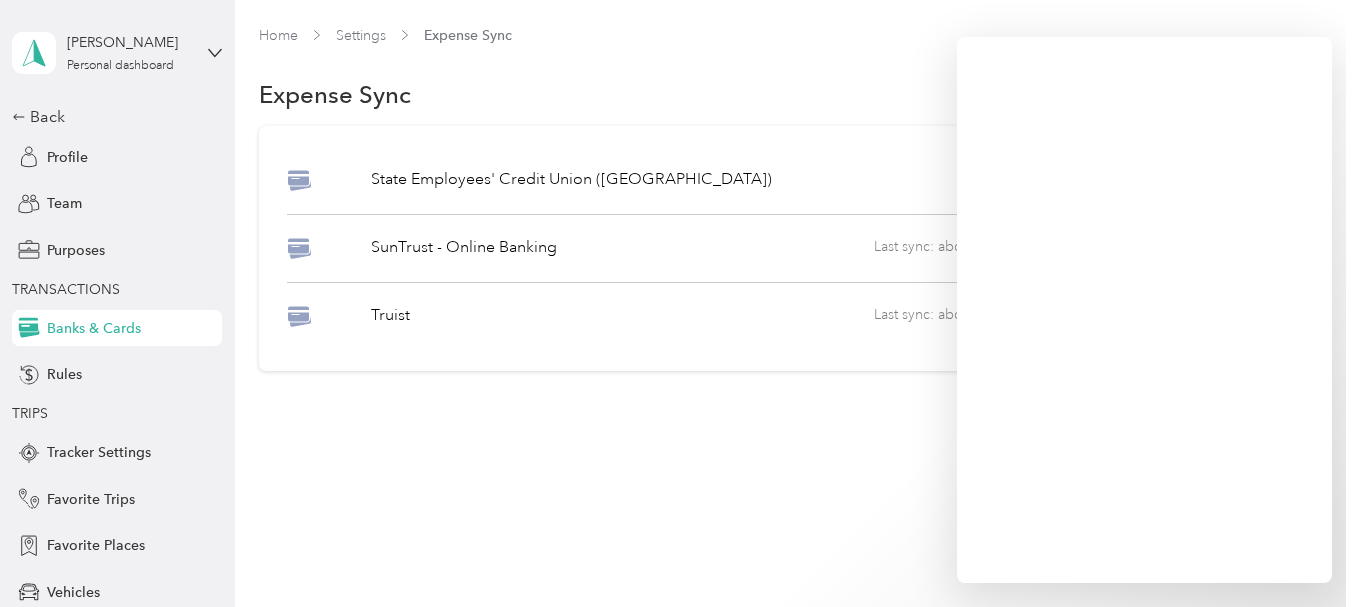 click on "Settings" at bounding box center (361, 35) 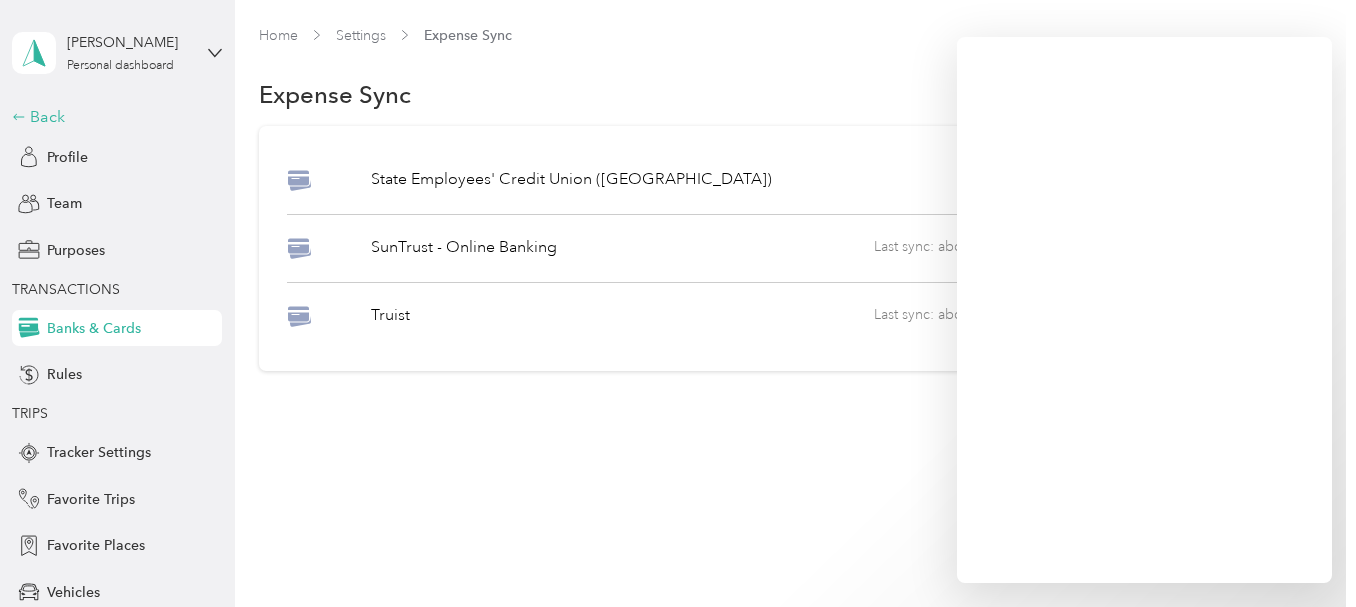 click on "Back" at bounding box center (112, 117) 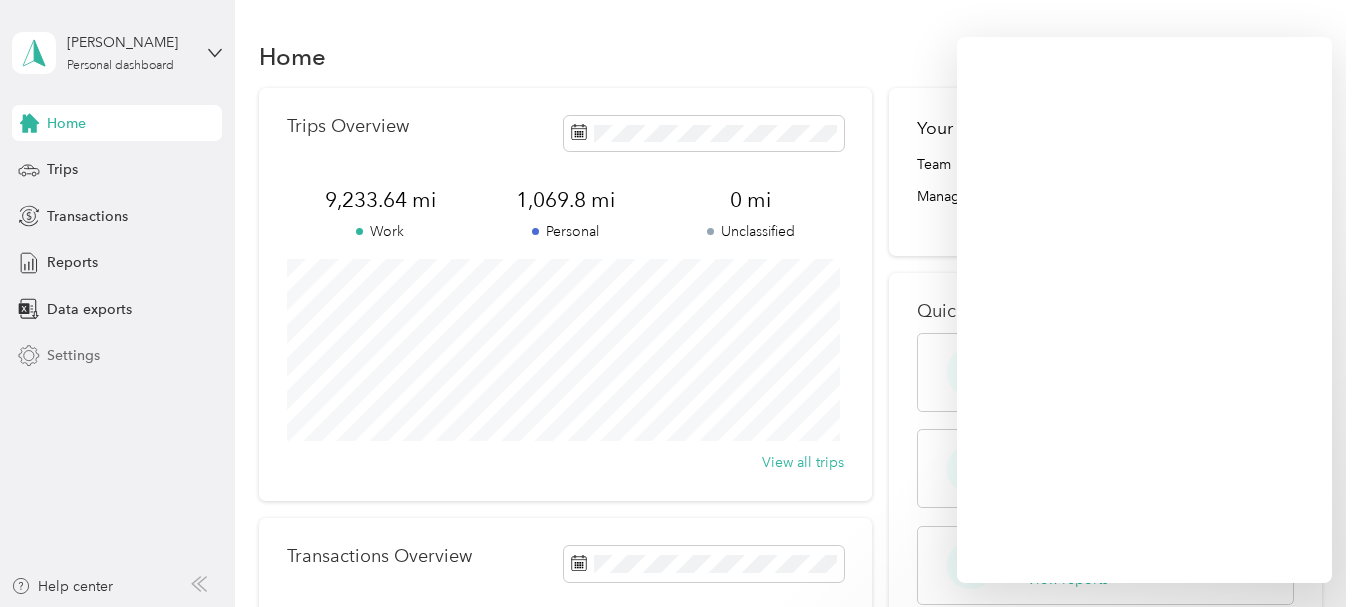 click on "Settings" at bounding box center [73, 355] 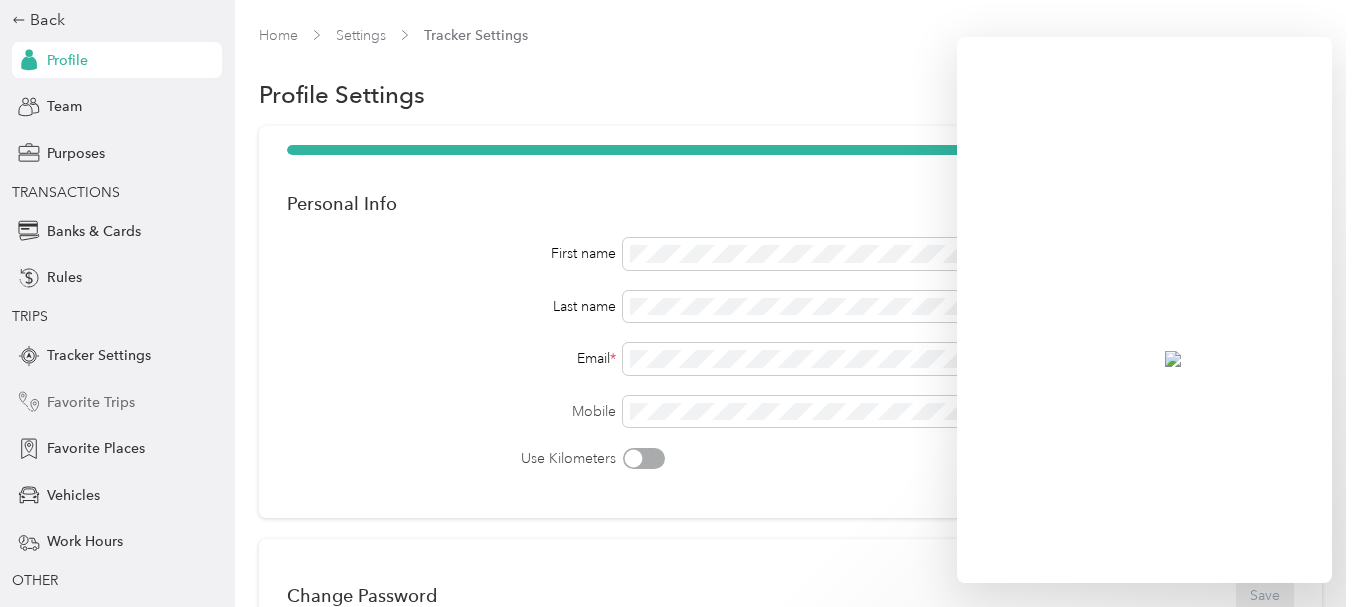 scroll, scrollTop: 0, scrollLeft: 0, axis: both 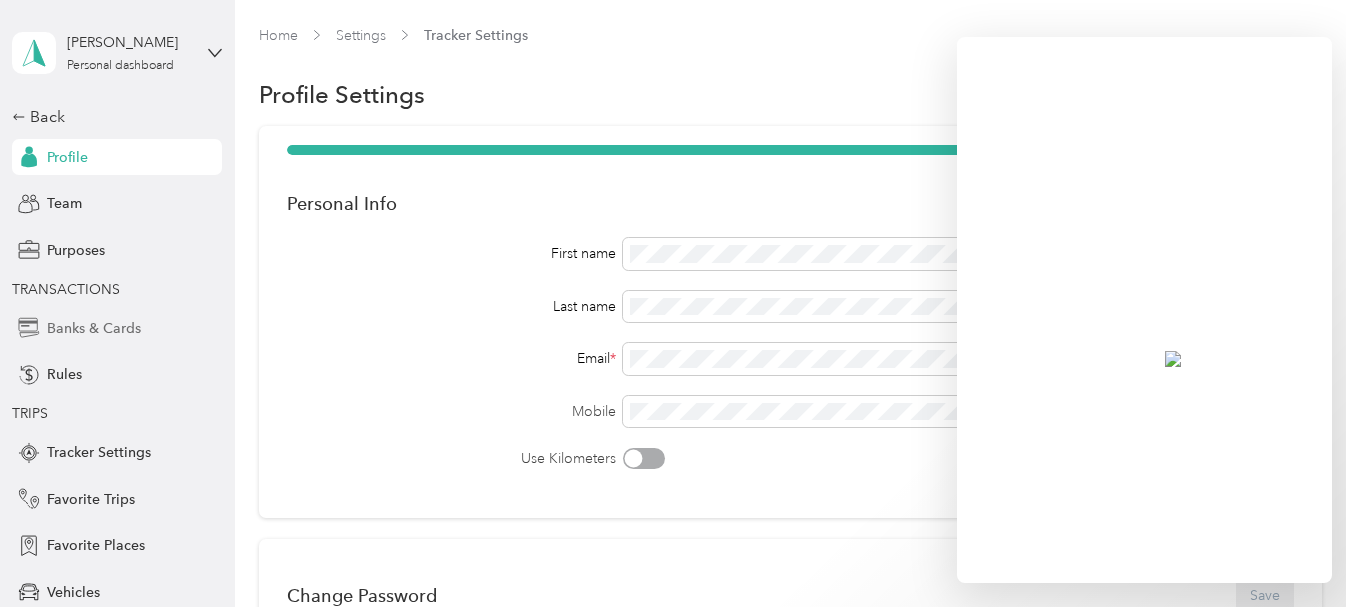 click on "Banks & Cards" at bounding box center (94, 328) 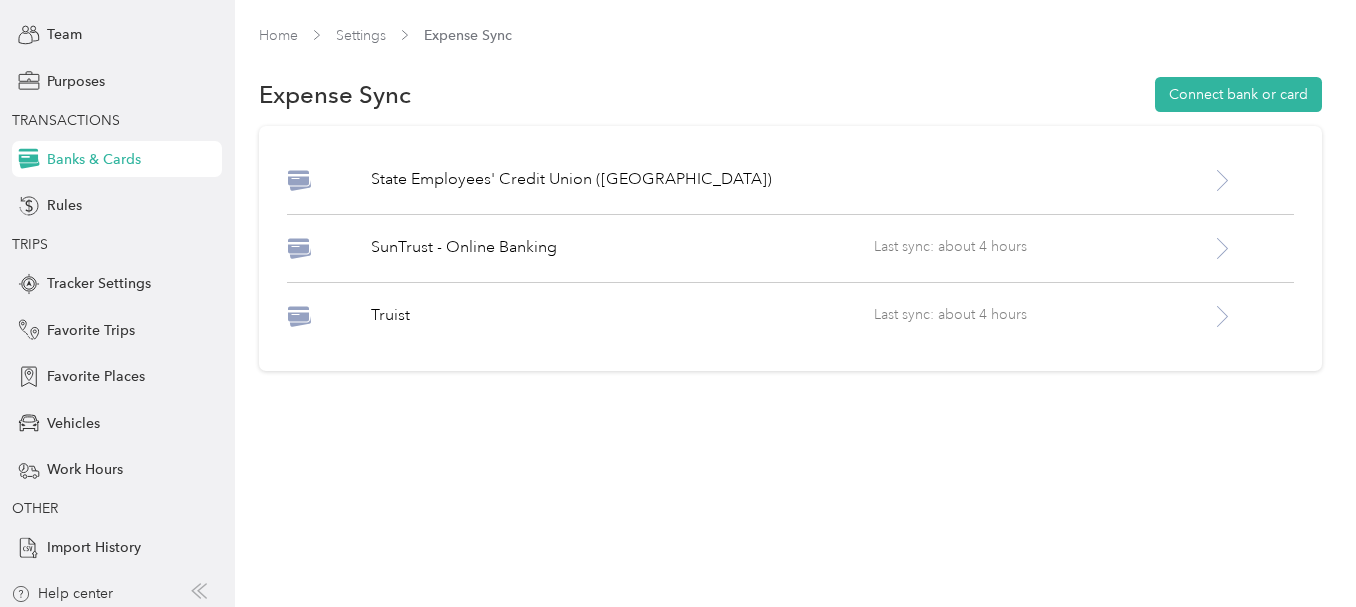 scroll, scrollTop: 177, scrollLeft: 0, axis: vertical 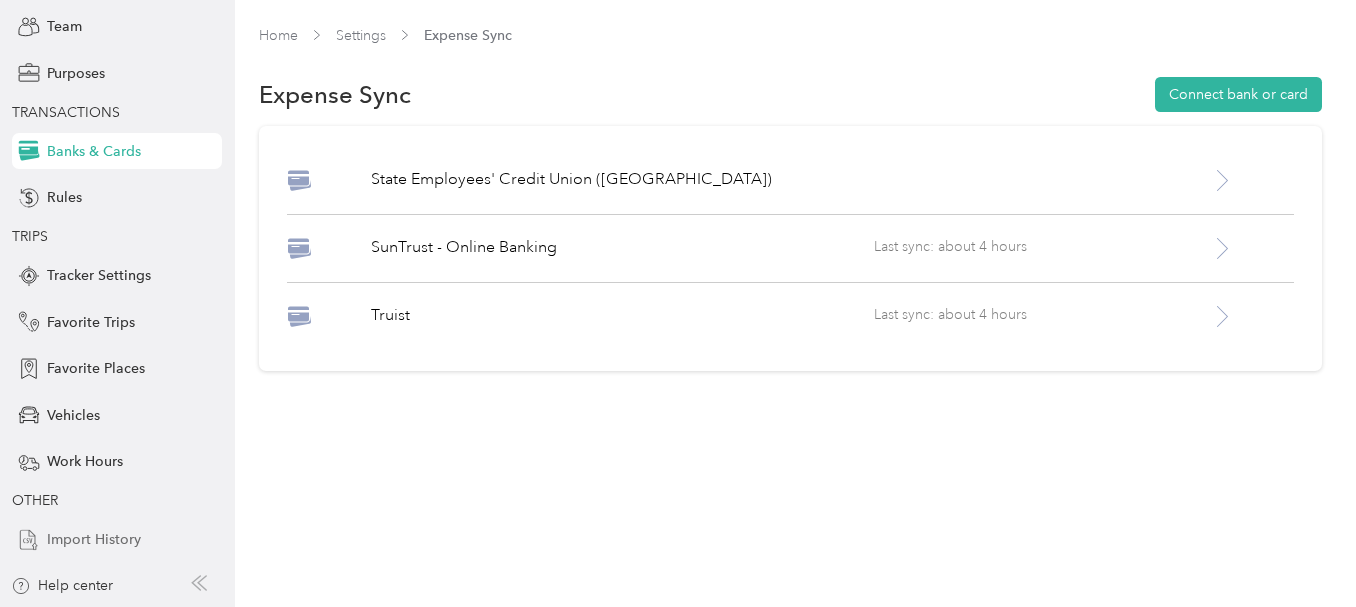 click on "Import History" at bounding box center [94, 539] 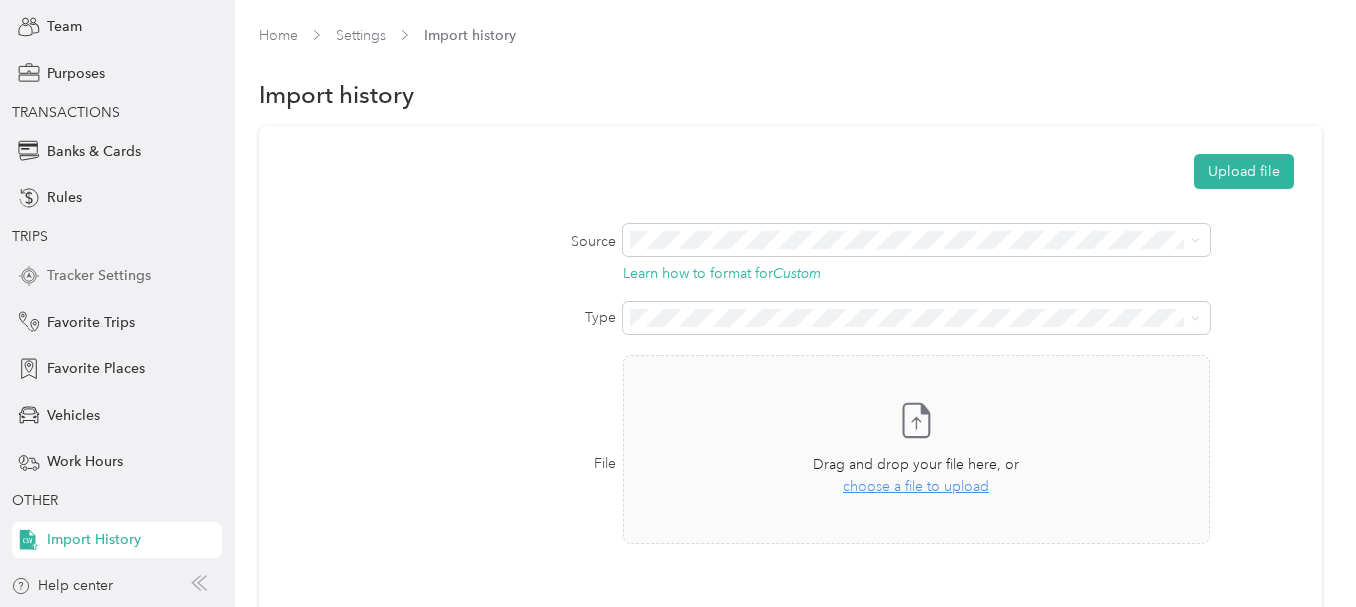 click on "Tracker Settings" at bounding box center [99, 275] 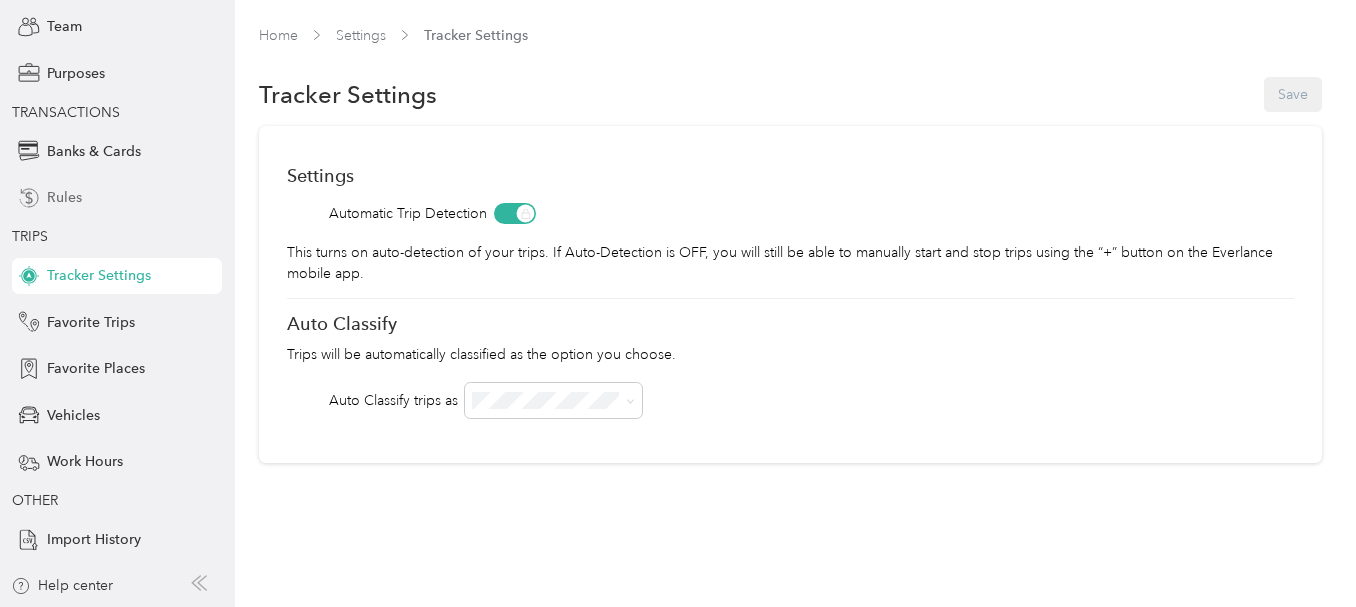 click on "Rules" at bounding box center [64, 197] 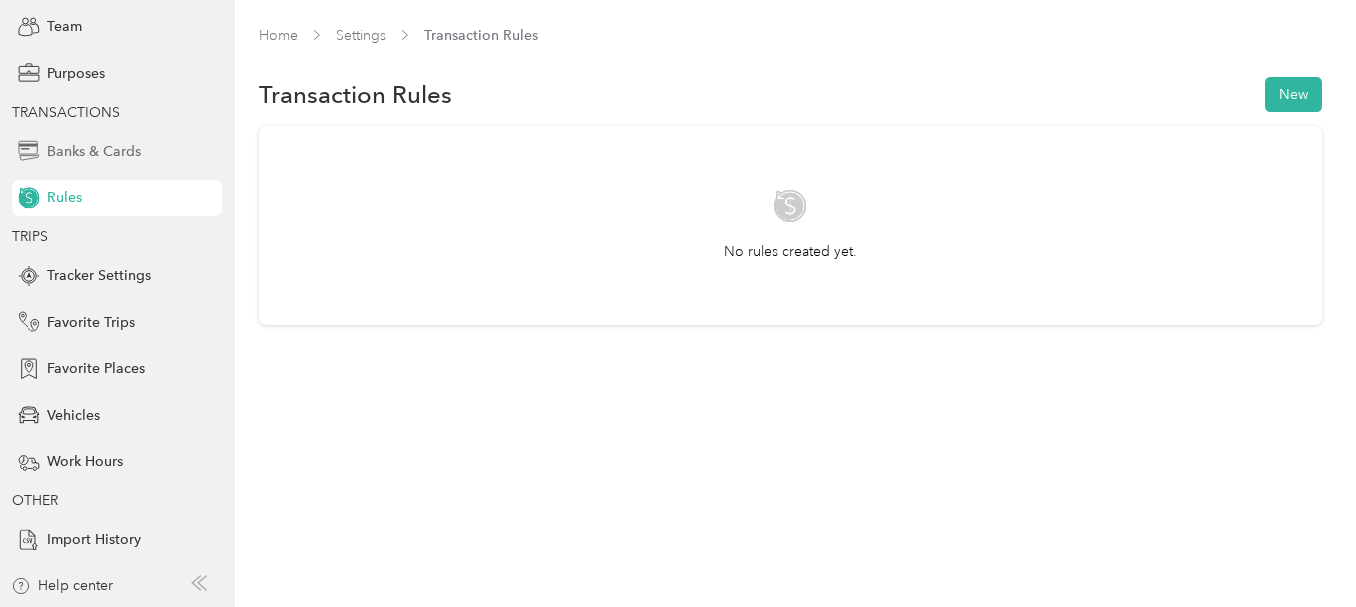 click on "Banks & Cards" at bounding box center (94, 151) 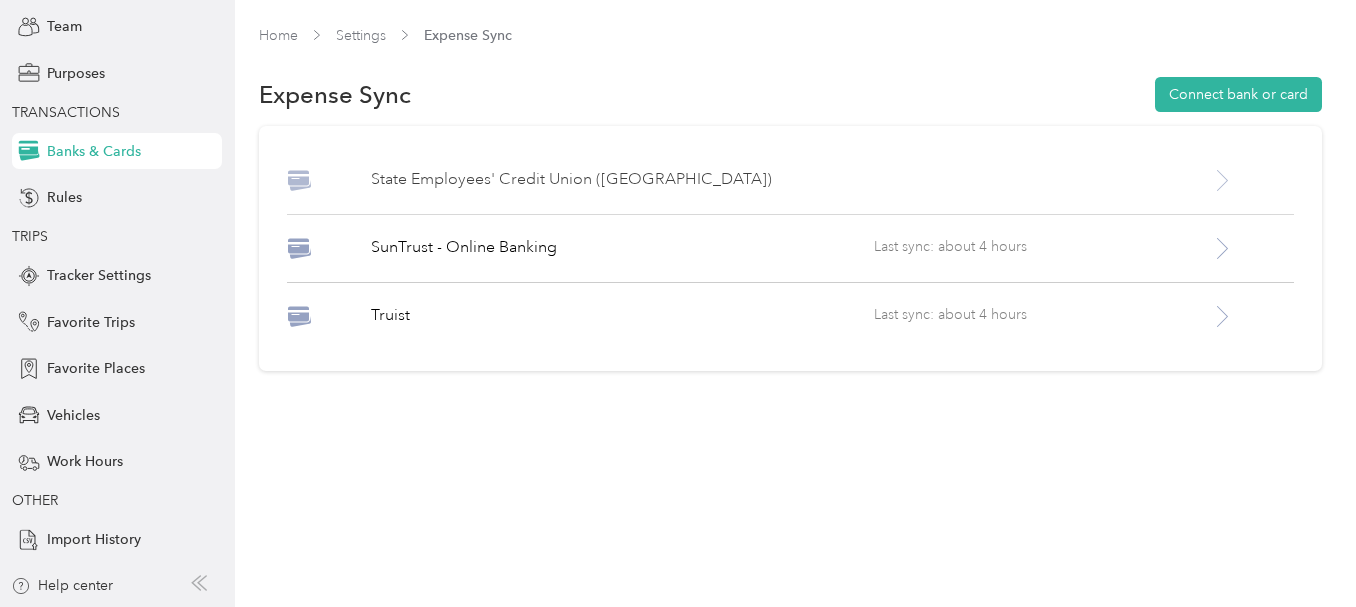 click 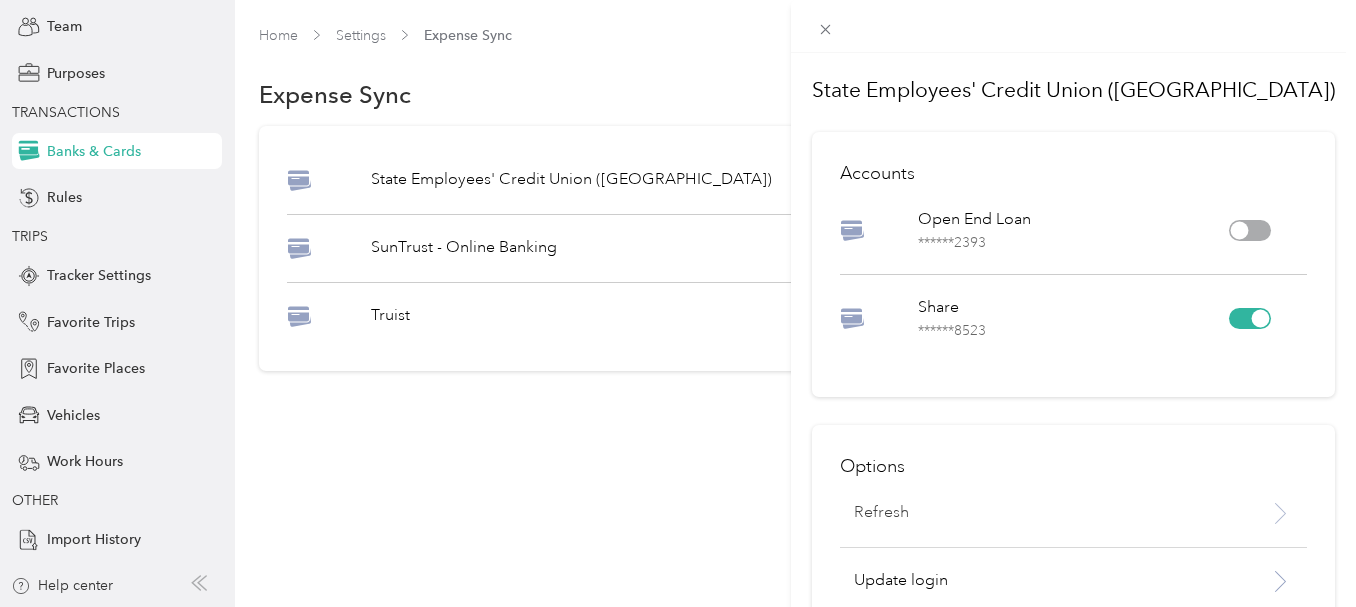 scroll, scrollTop: 0, scrollLeft: 0, axis: both 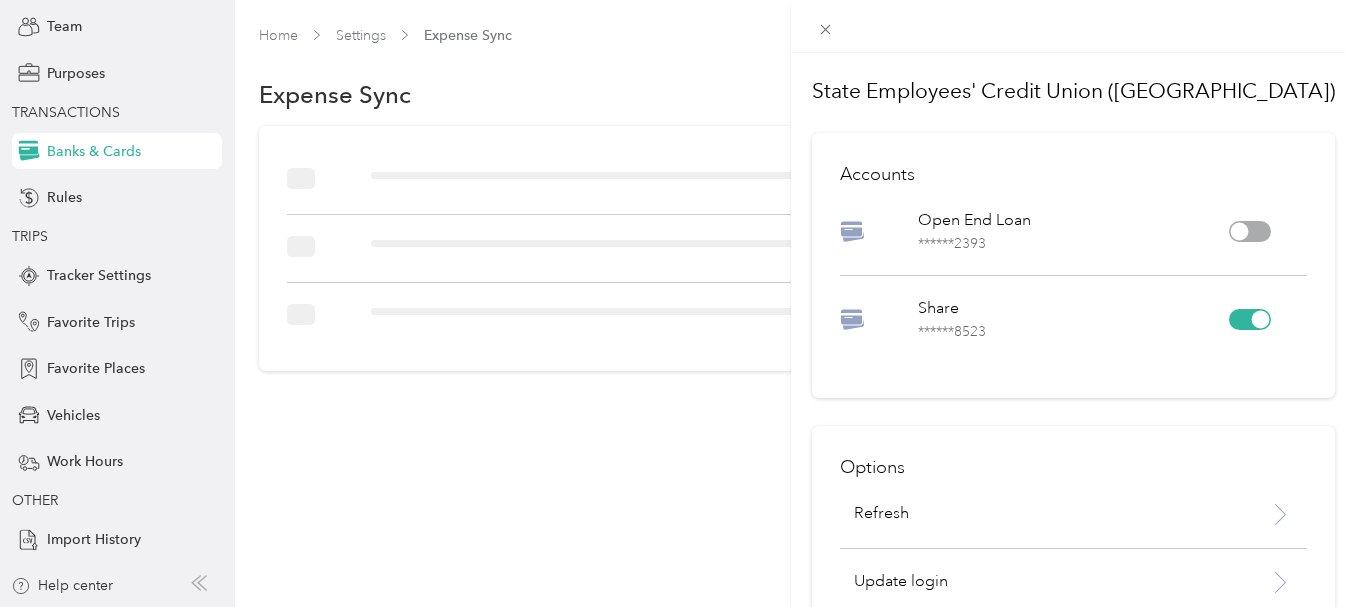 click at bounding box center (1261, 319) 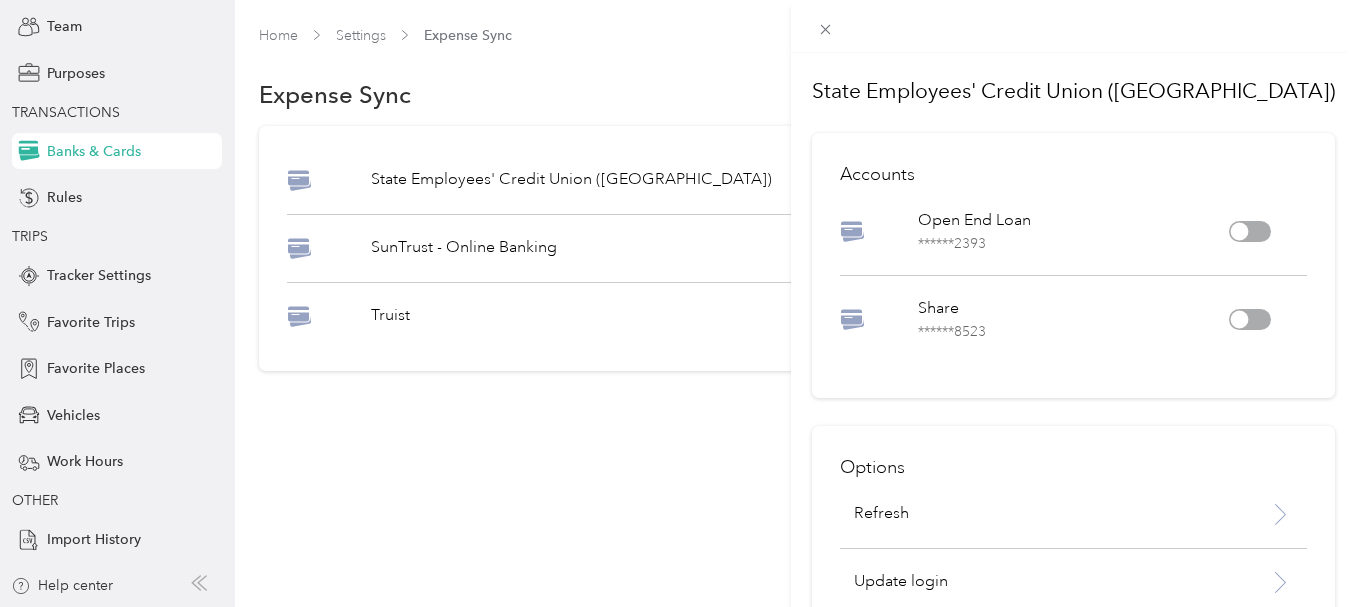 click on "State Employees' Credit Union ([GEOGRAPHIC_DATA]) Accounts Open End Loan ******  2393 Share ******  8523 Options Refresh Update login Unlink Institution" at bounding box center [678, 303] 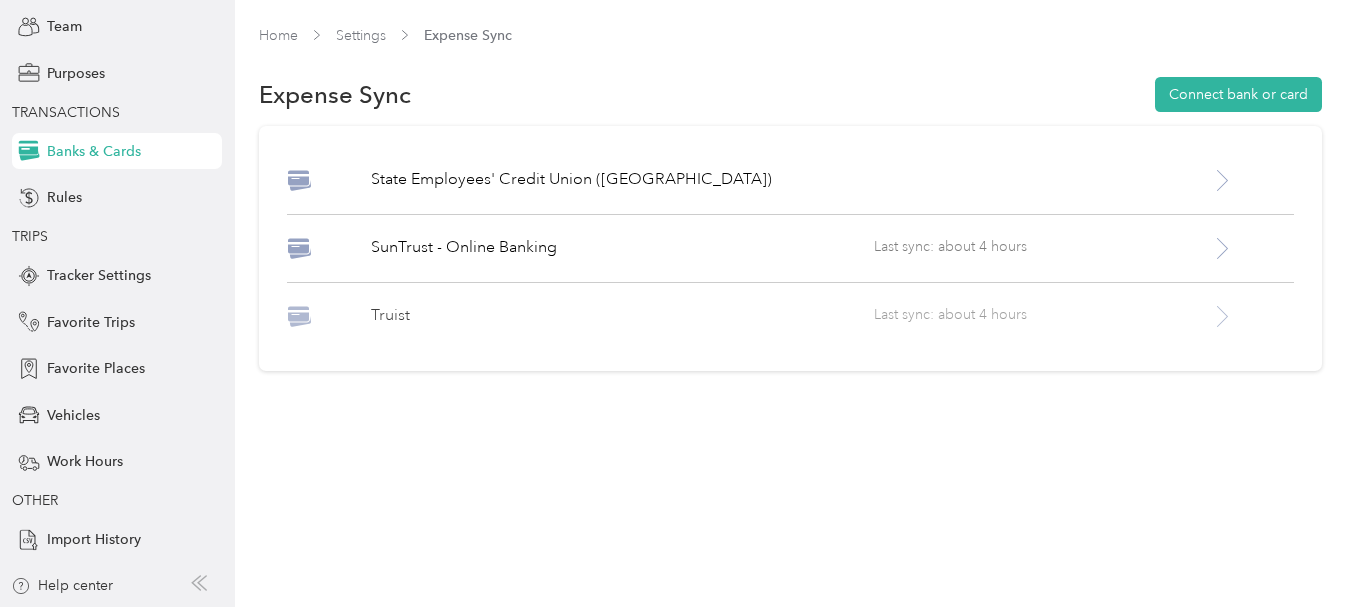 click 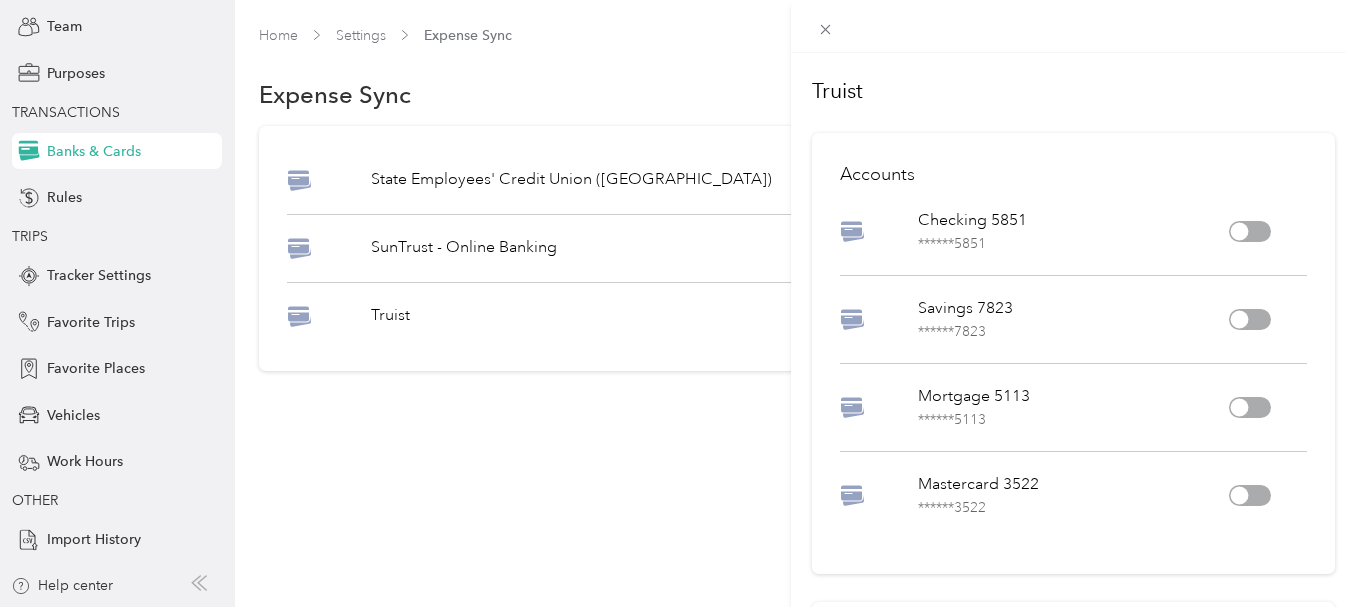 click at bounding box center [1240, 232] 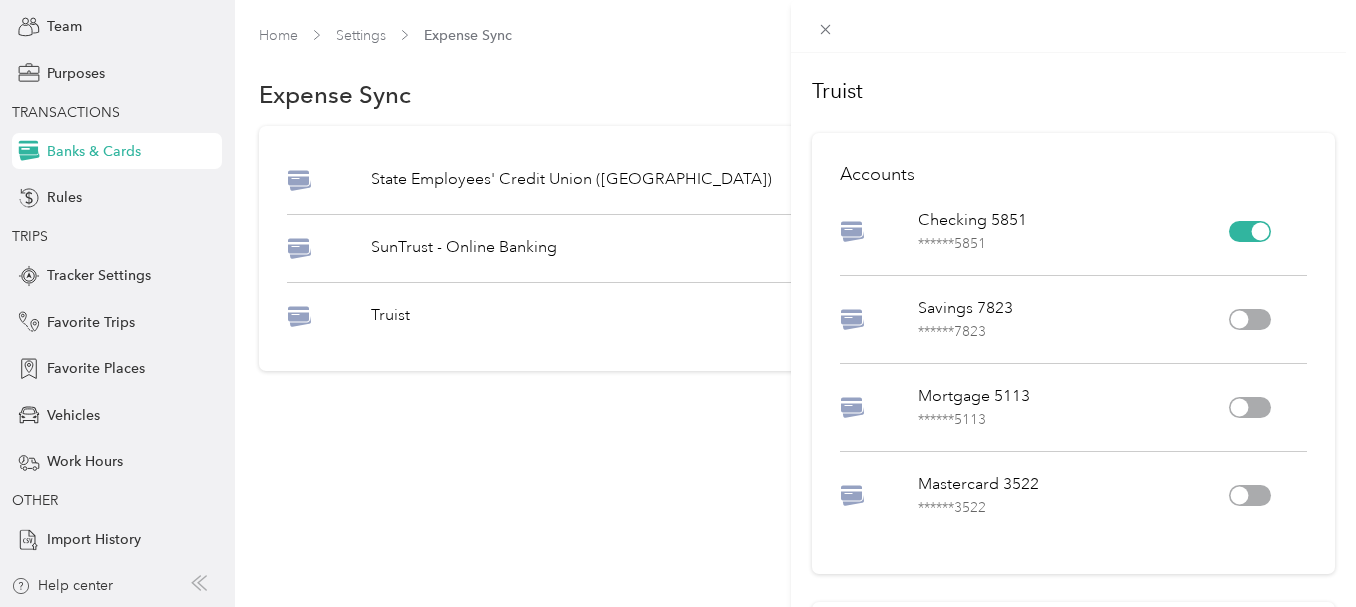 click on "Truist Accounts Checking 5851 ******  5851 Savings 7823 ******  7823 Mortgage 5113 ******  5113 Mastercard 3522 ******  3522 Options Refresh Update login Unlink Institution" at bounding box center (678, 303) 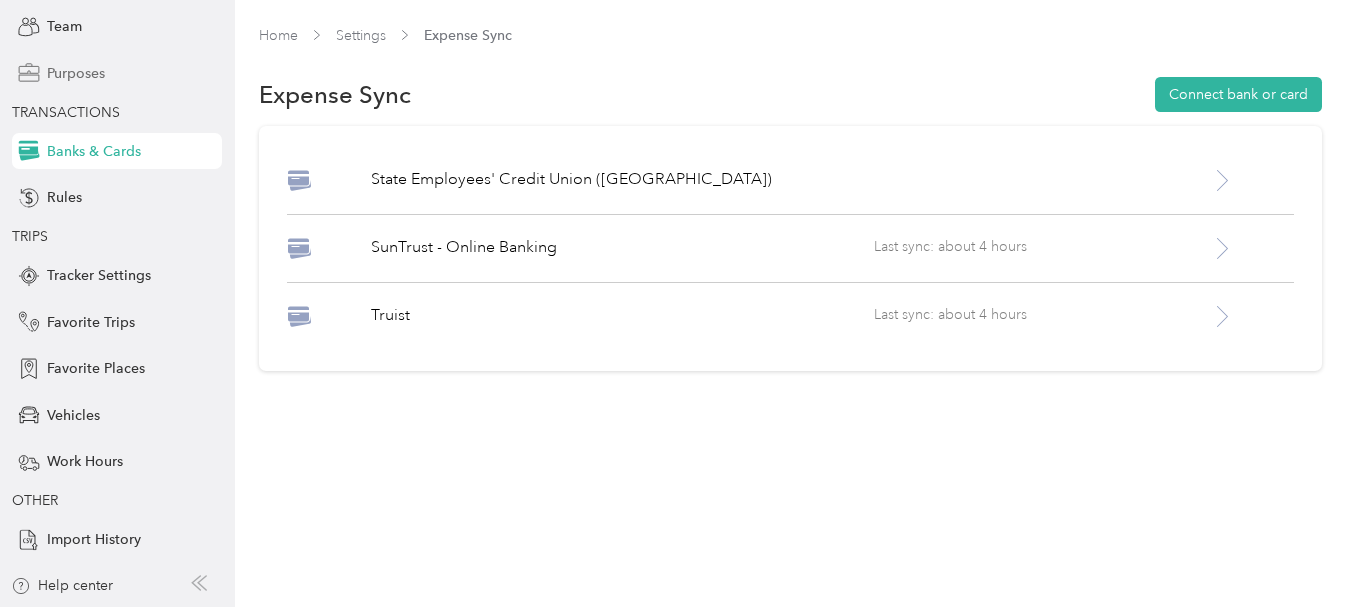 click on "Purposes" at bounding box center (76, 73) 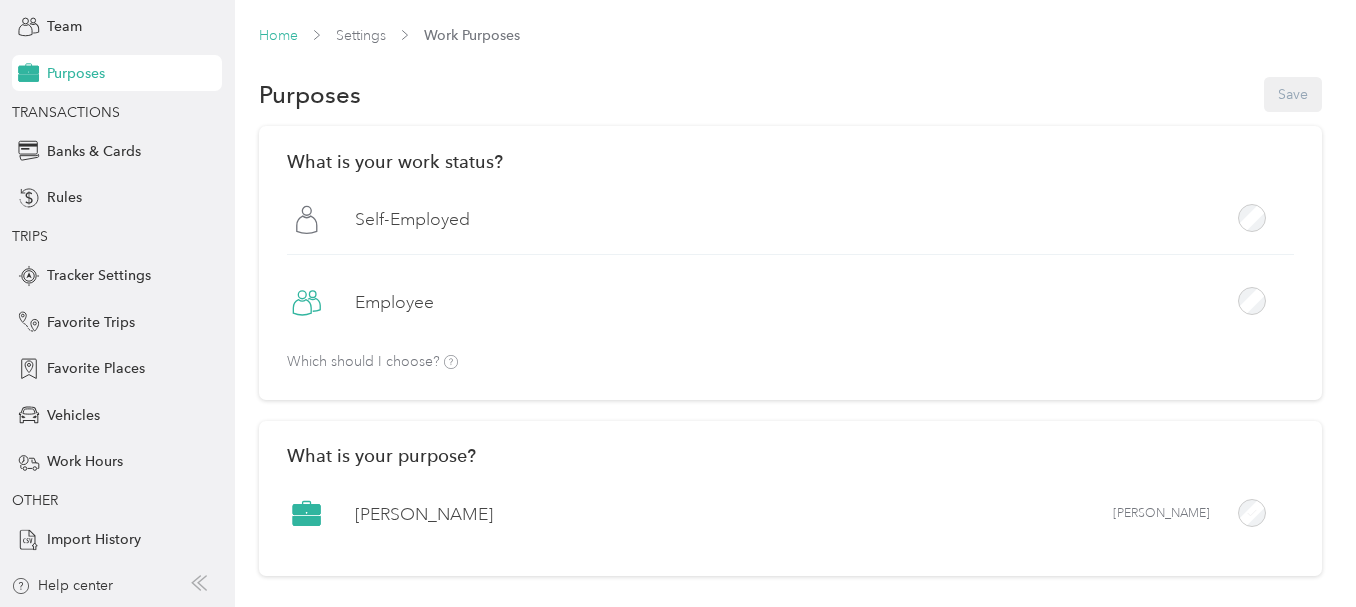 click on "Home" at bounding box center [278, 35] 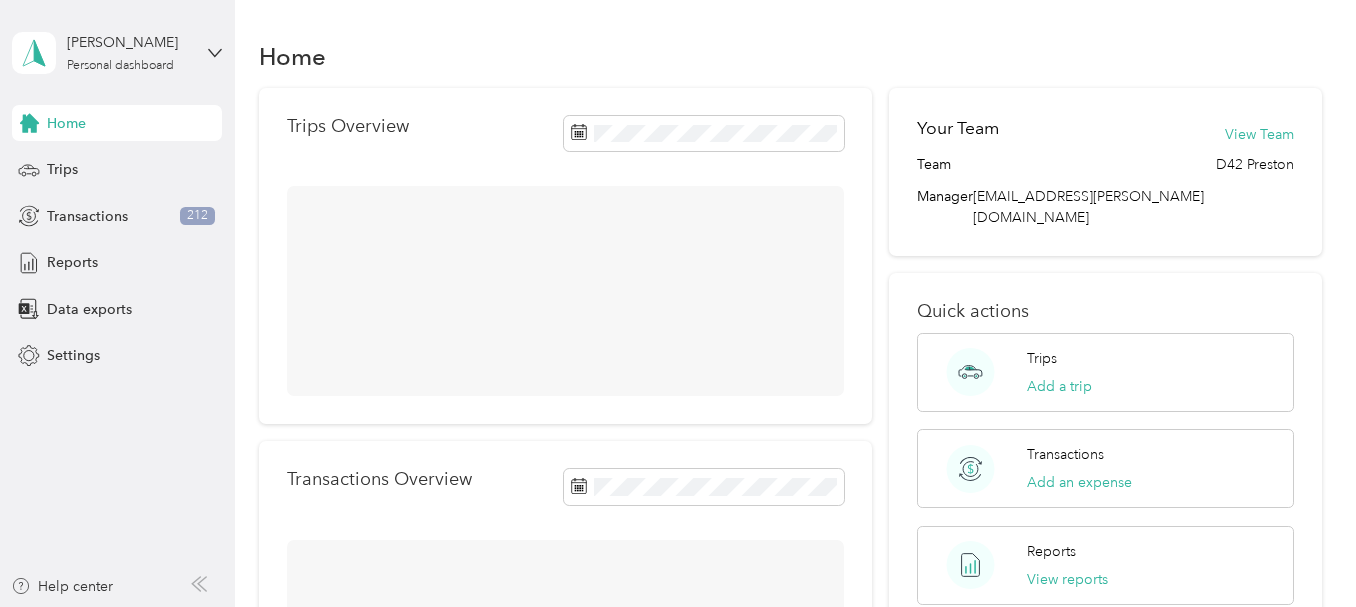 scroll, scrollTop: 0, scrollLeft: 0, axis: both 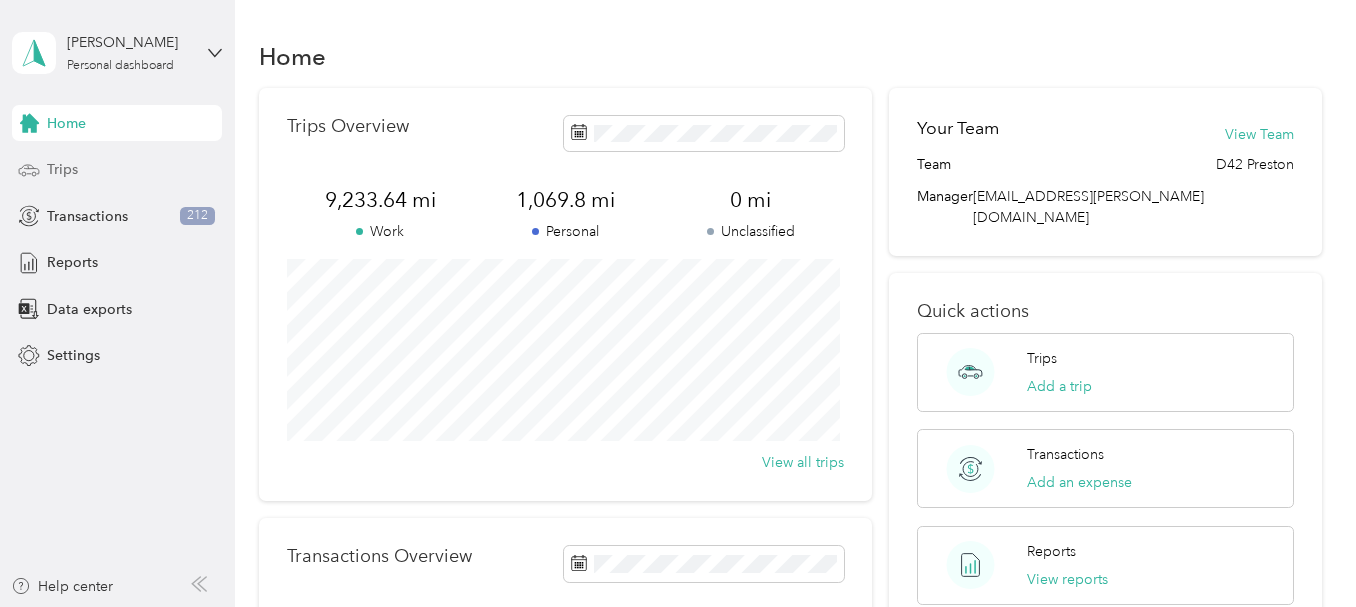 click on "Trips" at bounding box center [62, 169] 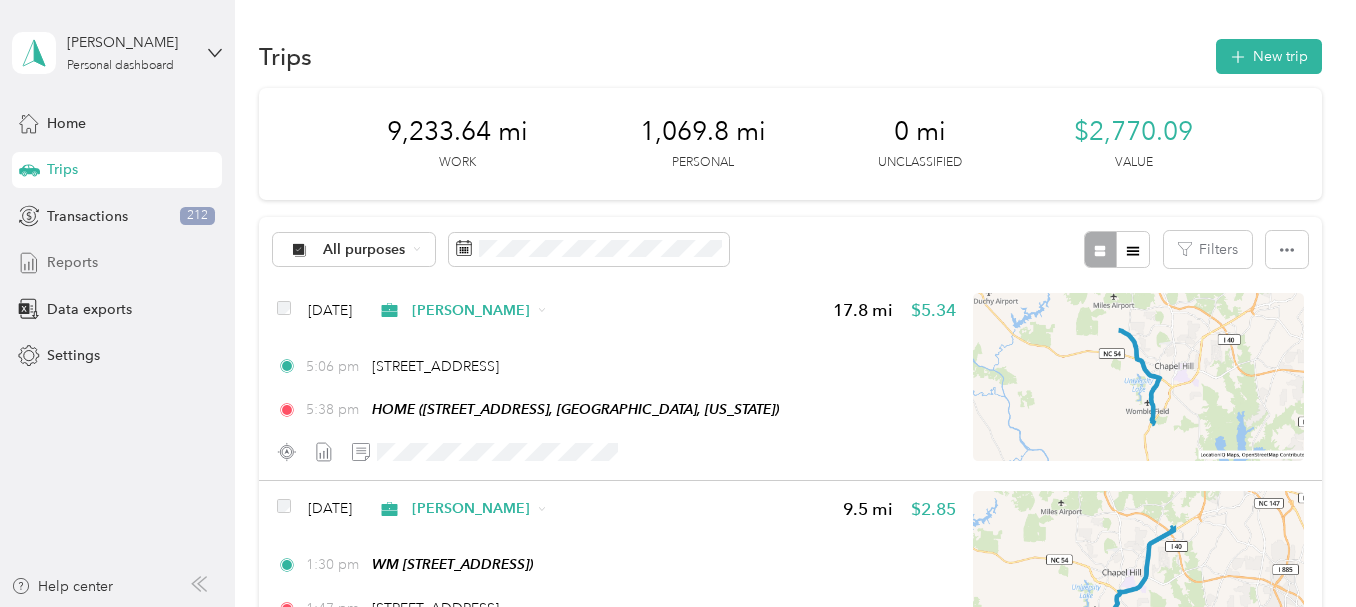 click on "Reports" at bounding box center [72, 262] 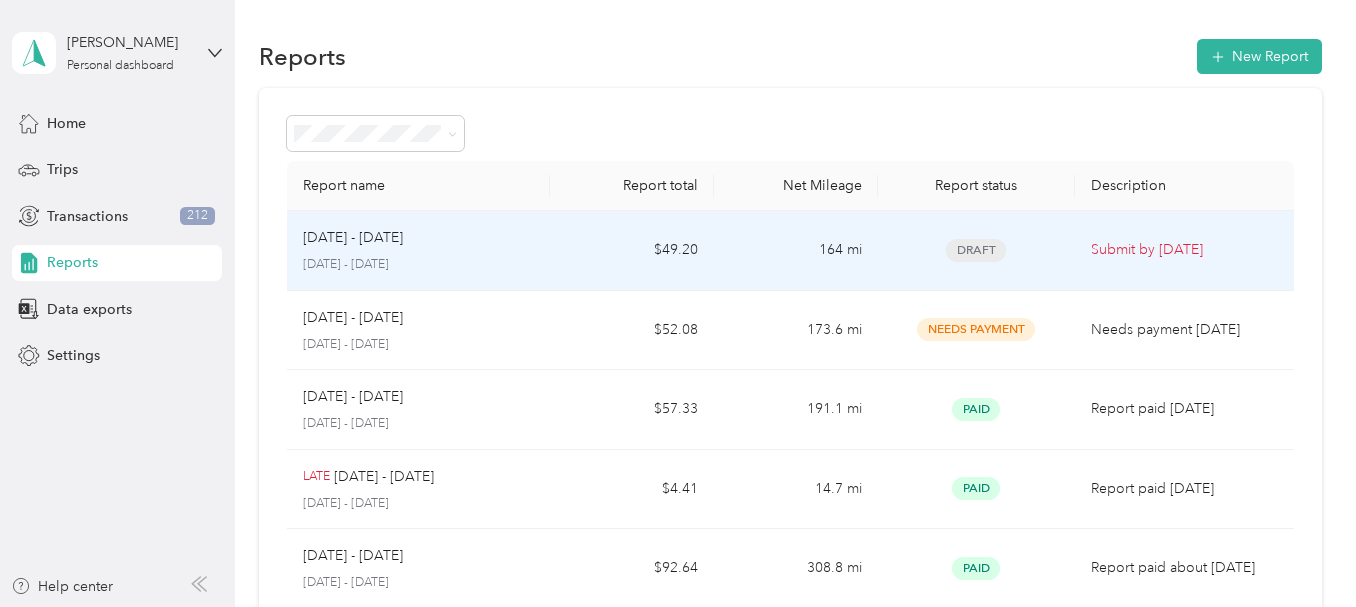 click on "Submit  by   [DATE]" at bounding box center [1184, 251] 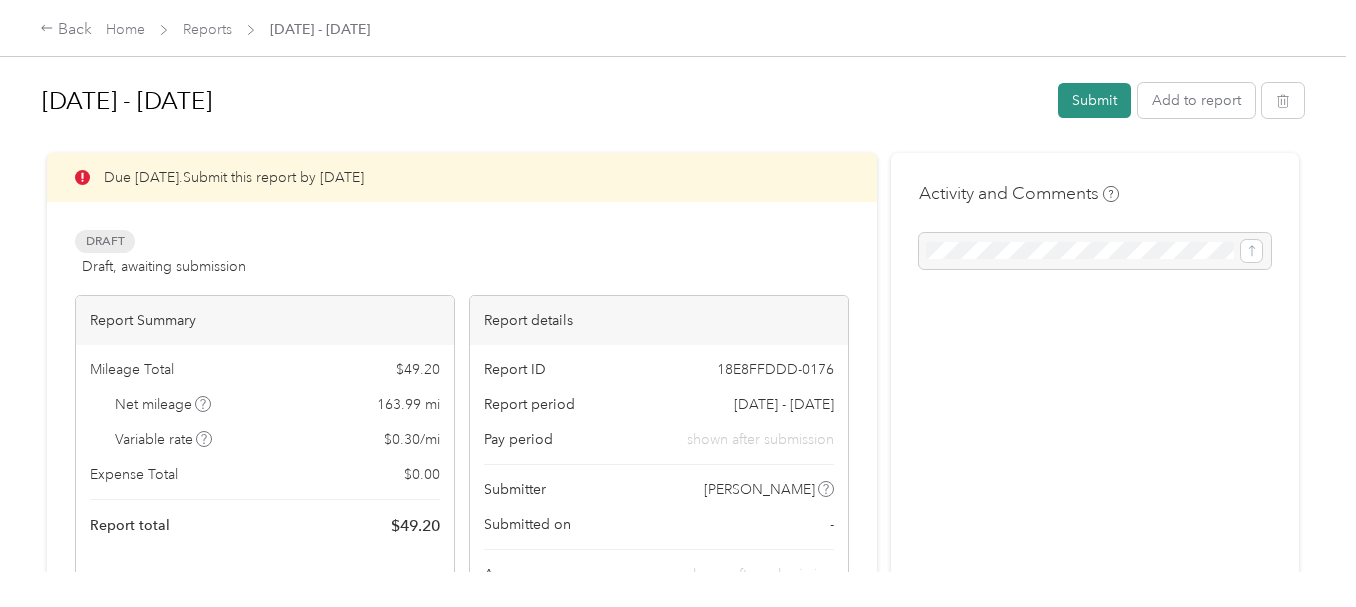 click on "Submit" at bounding box center [1094, 100] 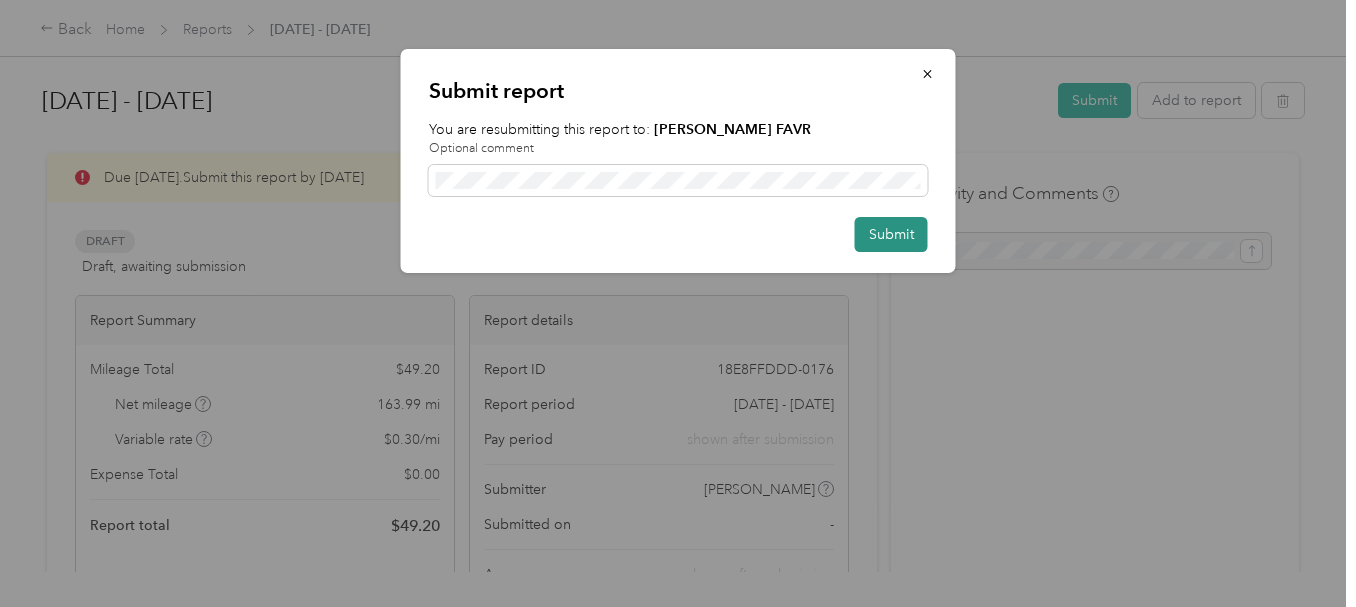 click on "Submit" at bounding box center (891, 234) 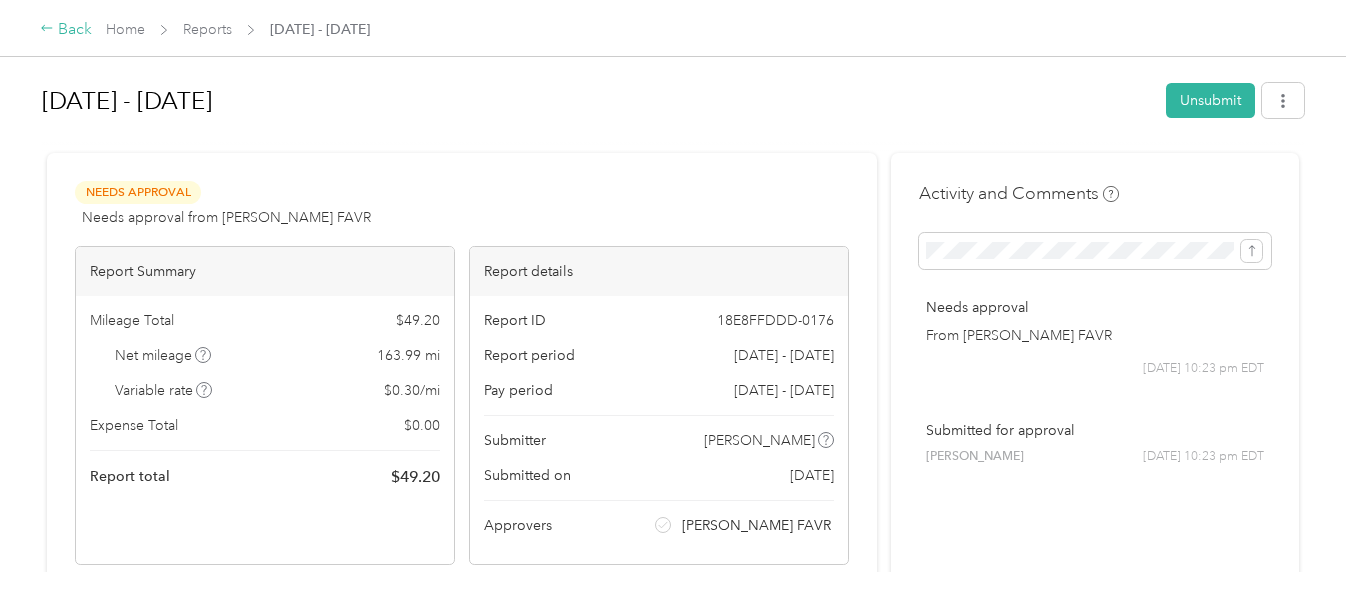 click on "Back" at bounding box center [66, 30] 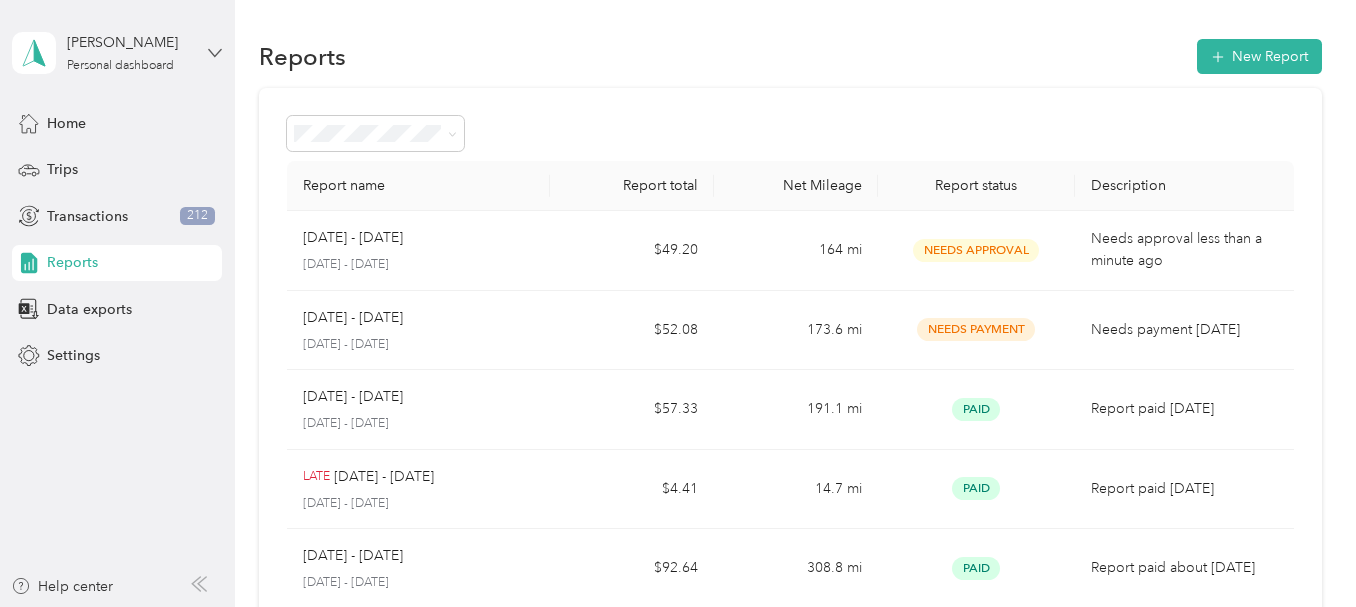 click 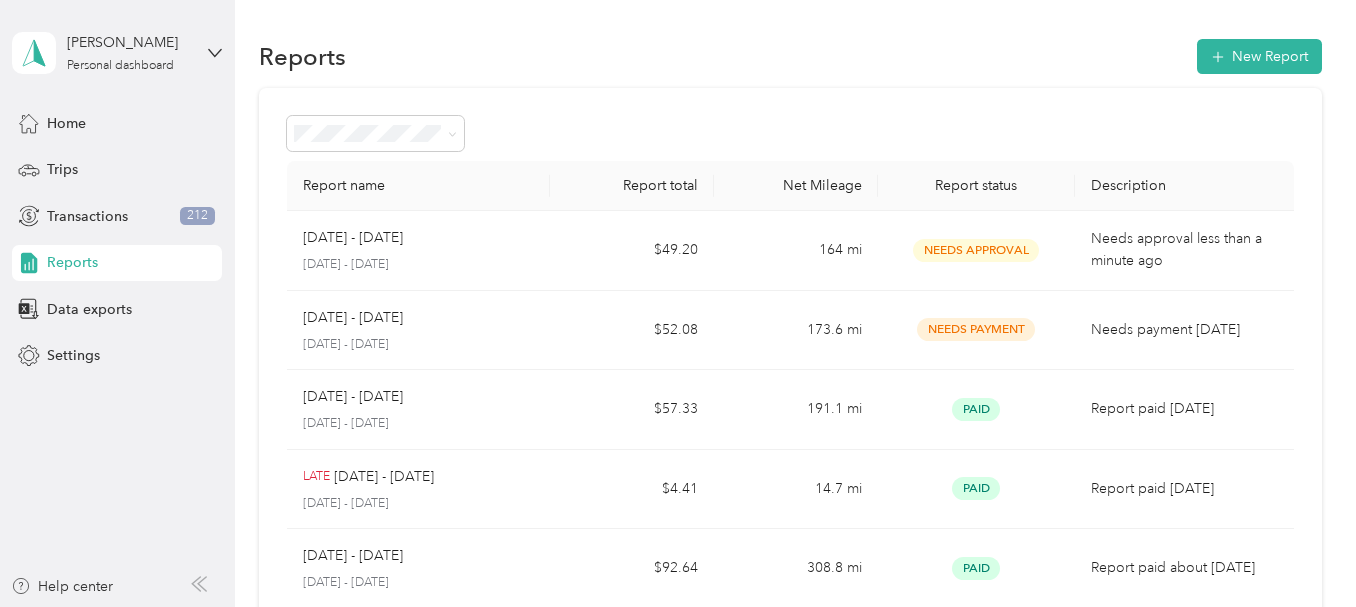 click on "Log out" at bounding box center (68, 163) 